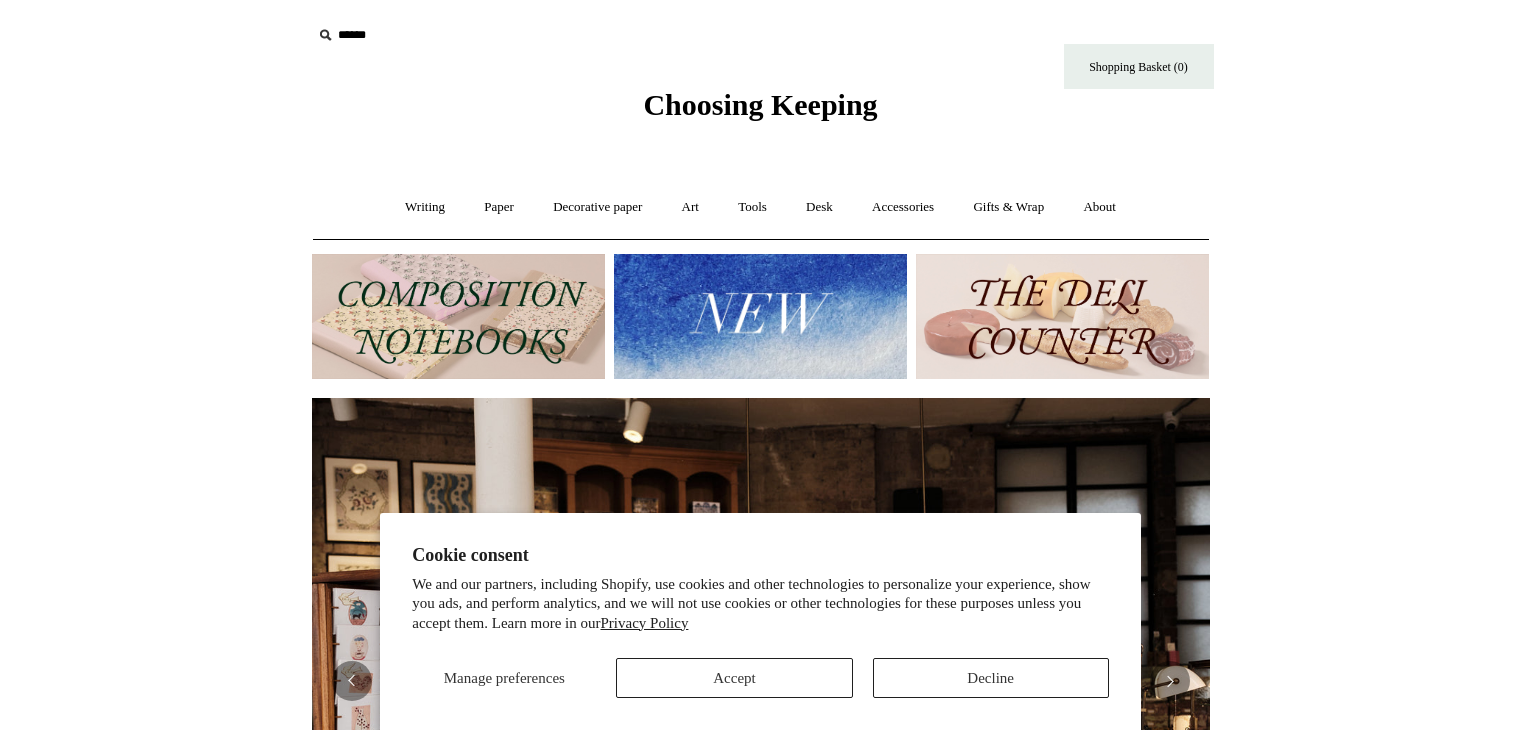 scroll, scrollTop: 0, scrollLeft: 0, axis: both 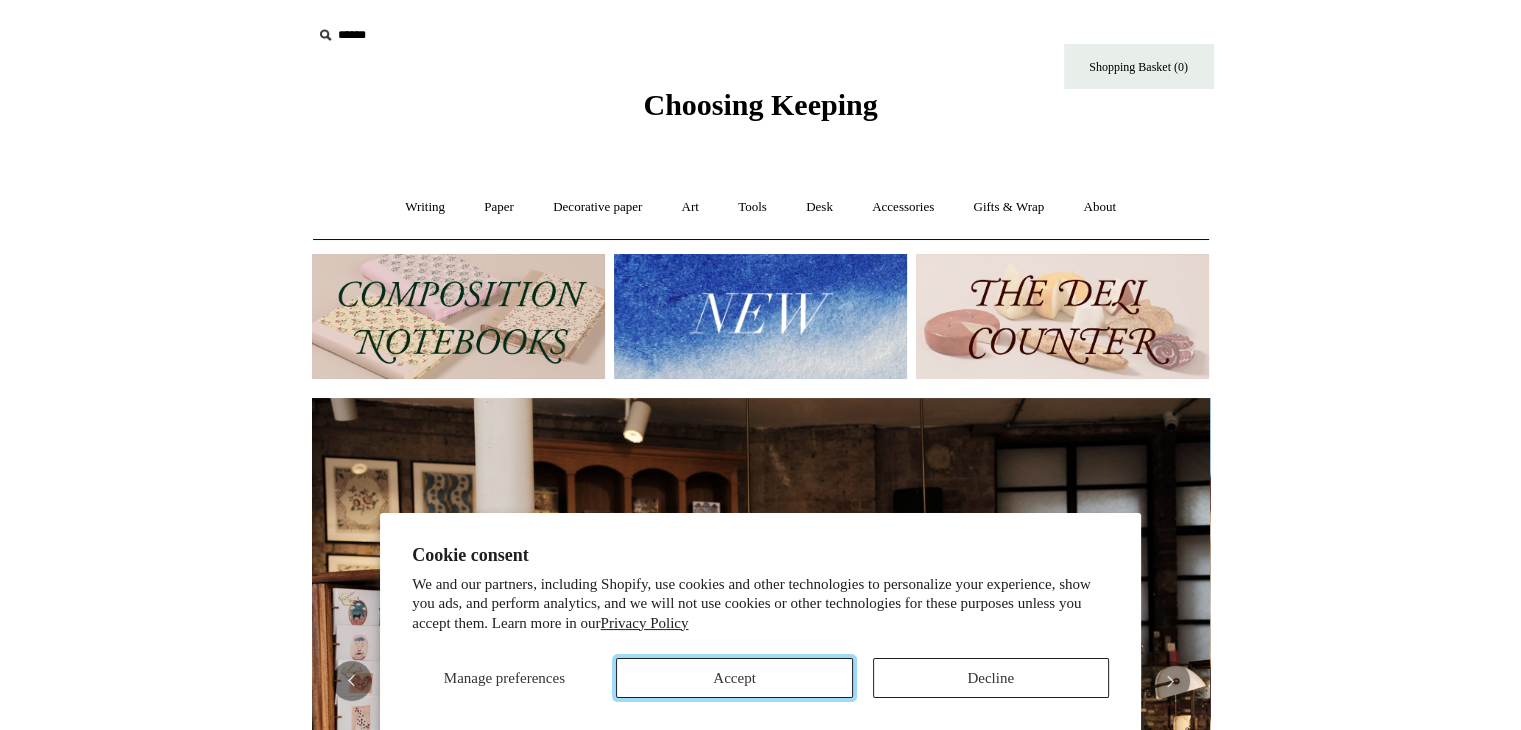 click on "Accept" at bounding box center (734, 678) 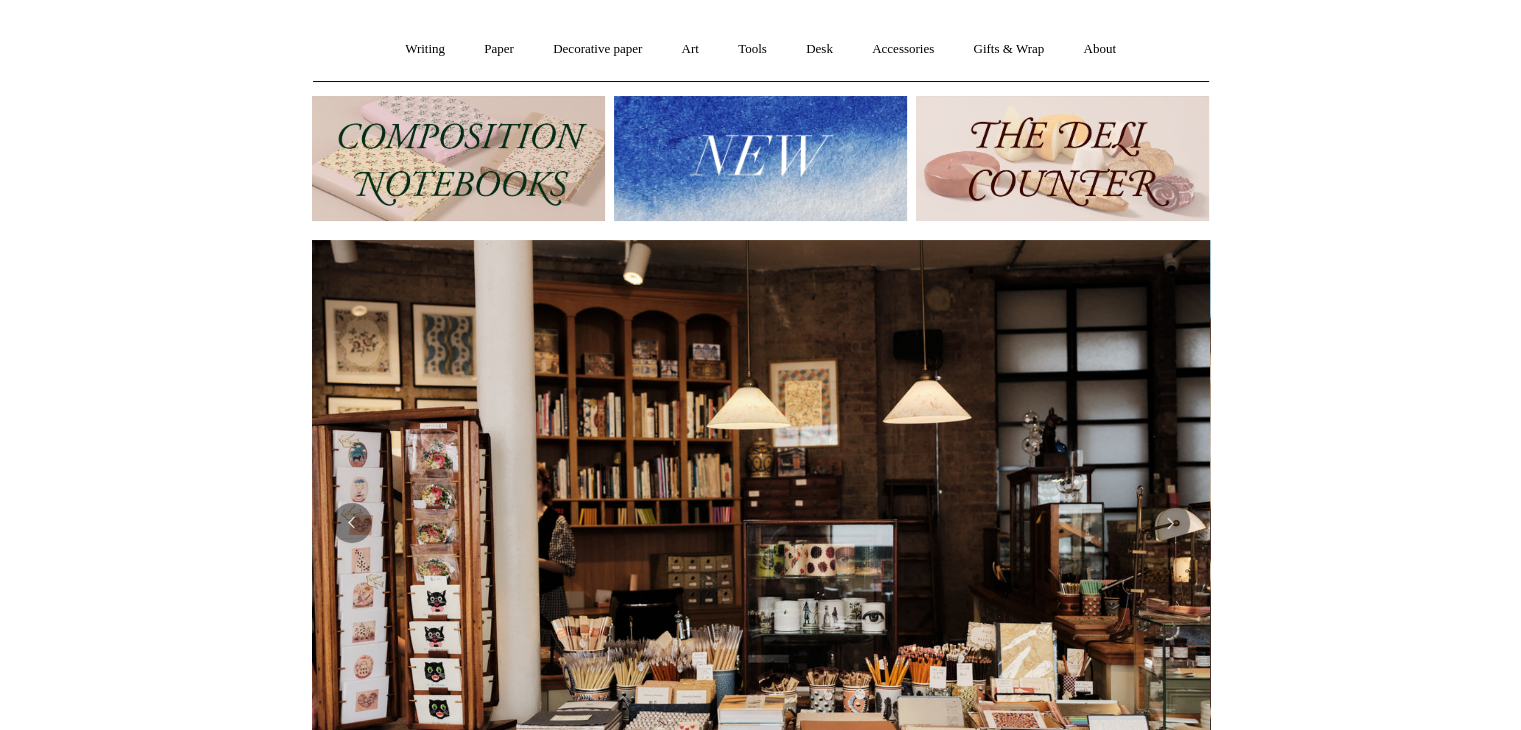 scroll, scrollTop: 500, scrollLeft: 0, axis: vertical 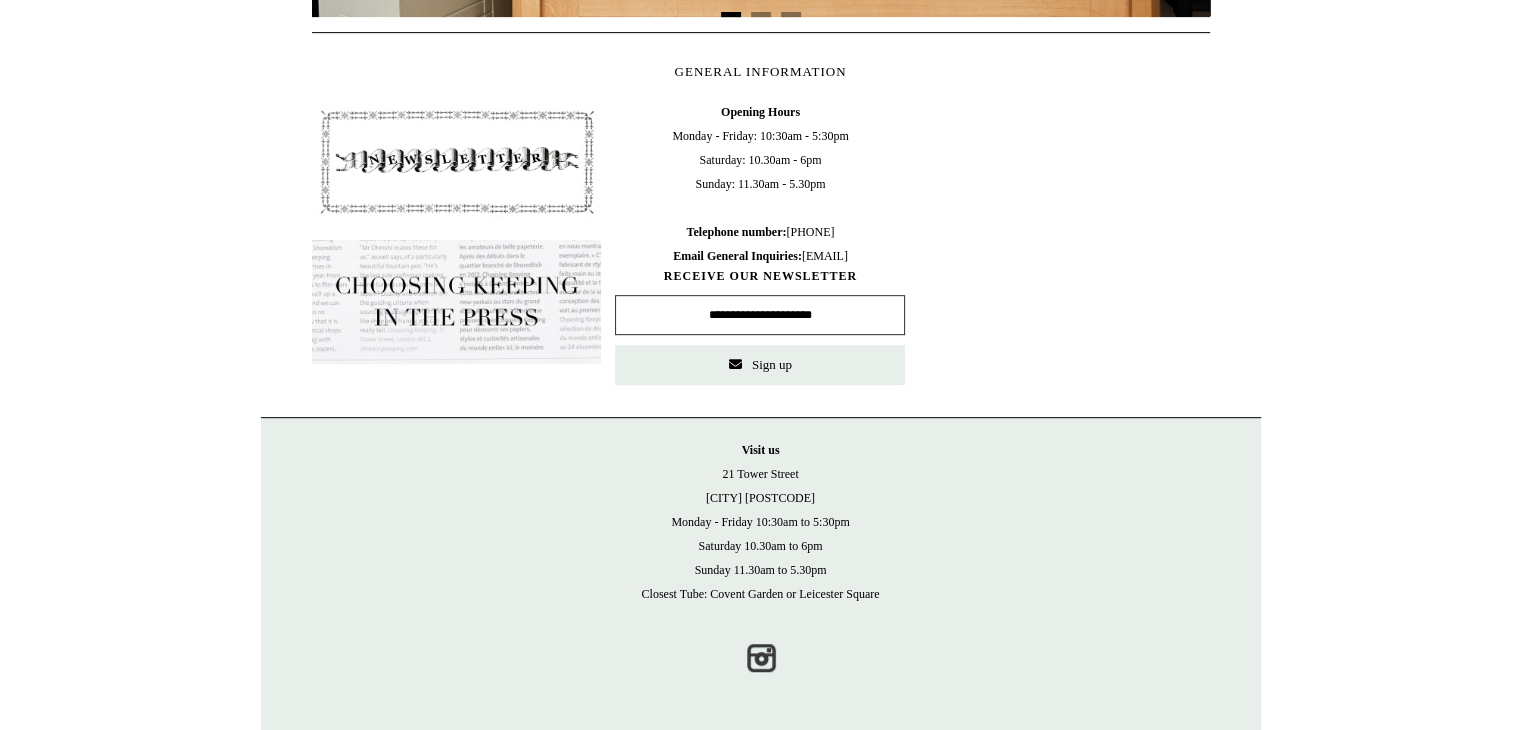 click at bounding box center [760, 315] 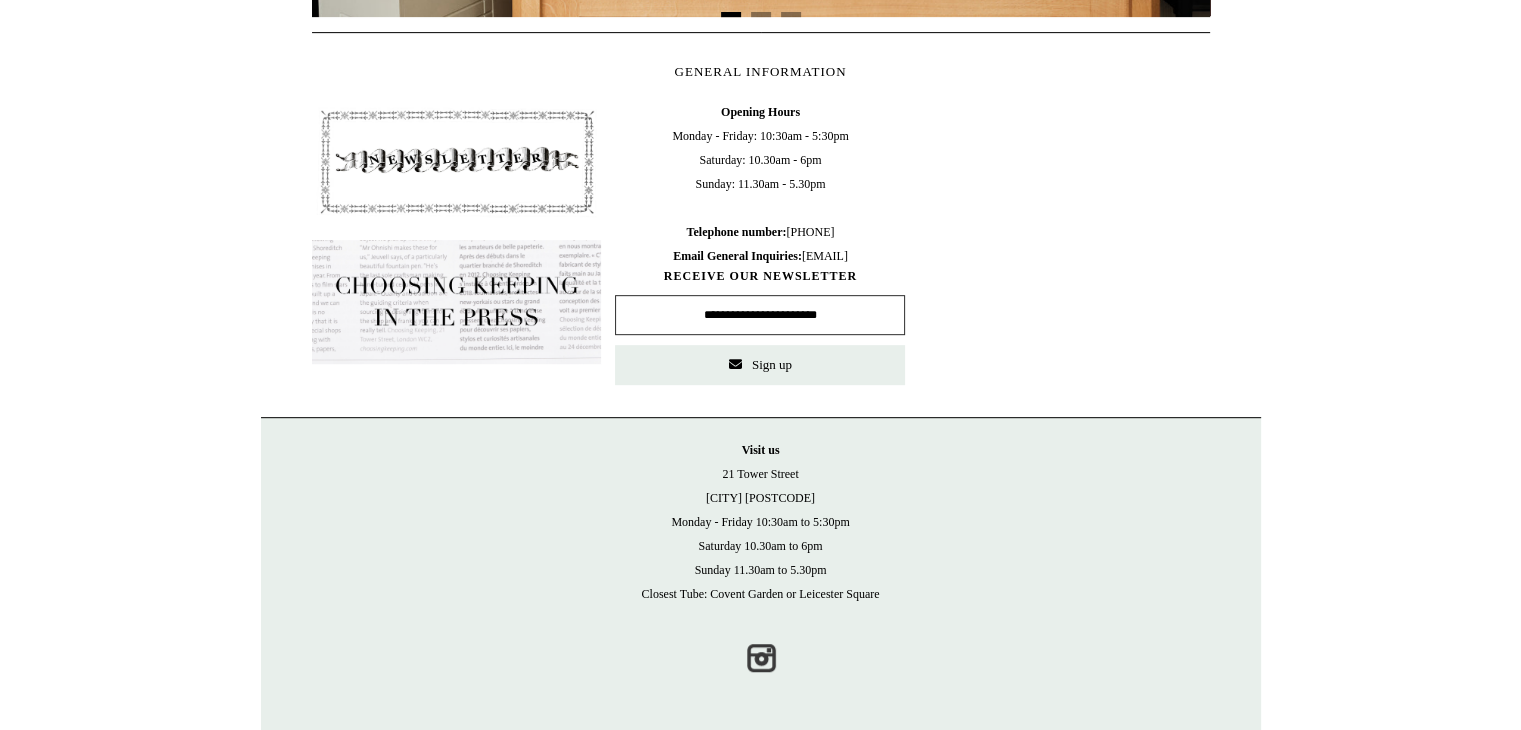 click on "Sign up" at bounding box center (772, 364) 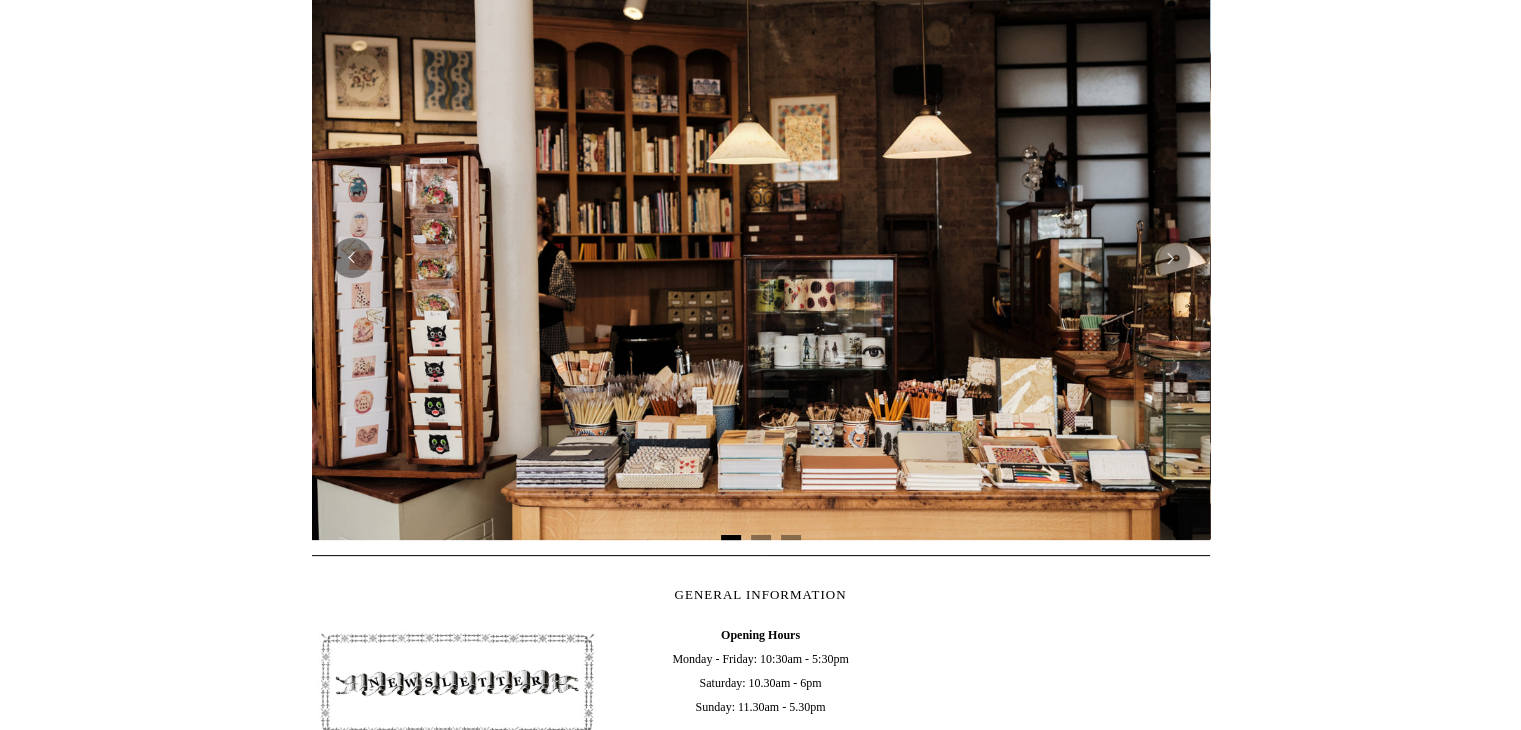 scroll, scrollTop: 354, scrollLeft: 0, axis: vertical 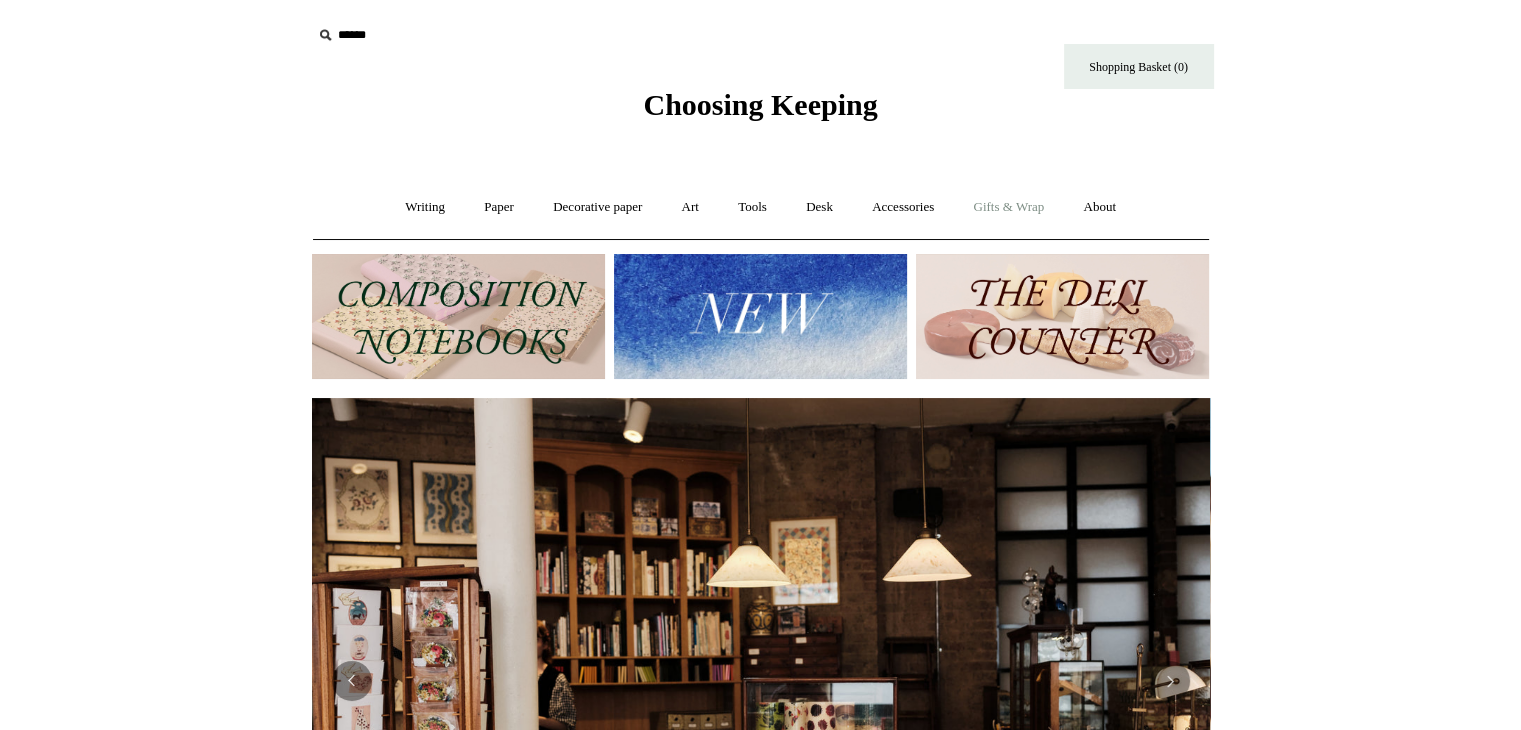 click on "Gifts & Wrap +" at bounding box center (1008, 207) 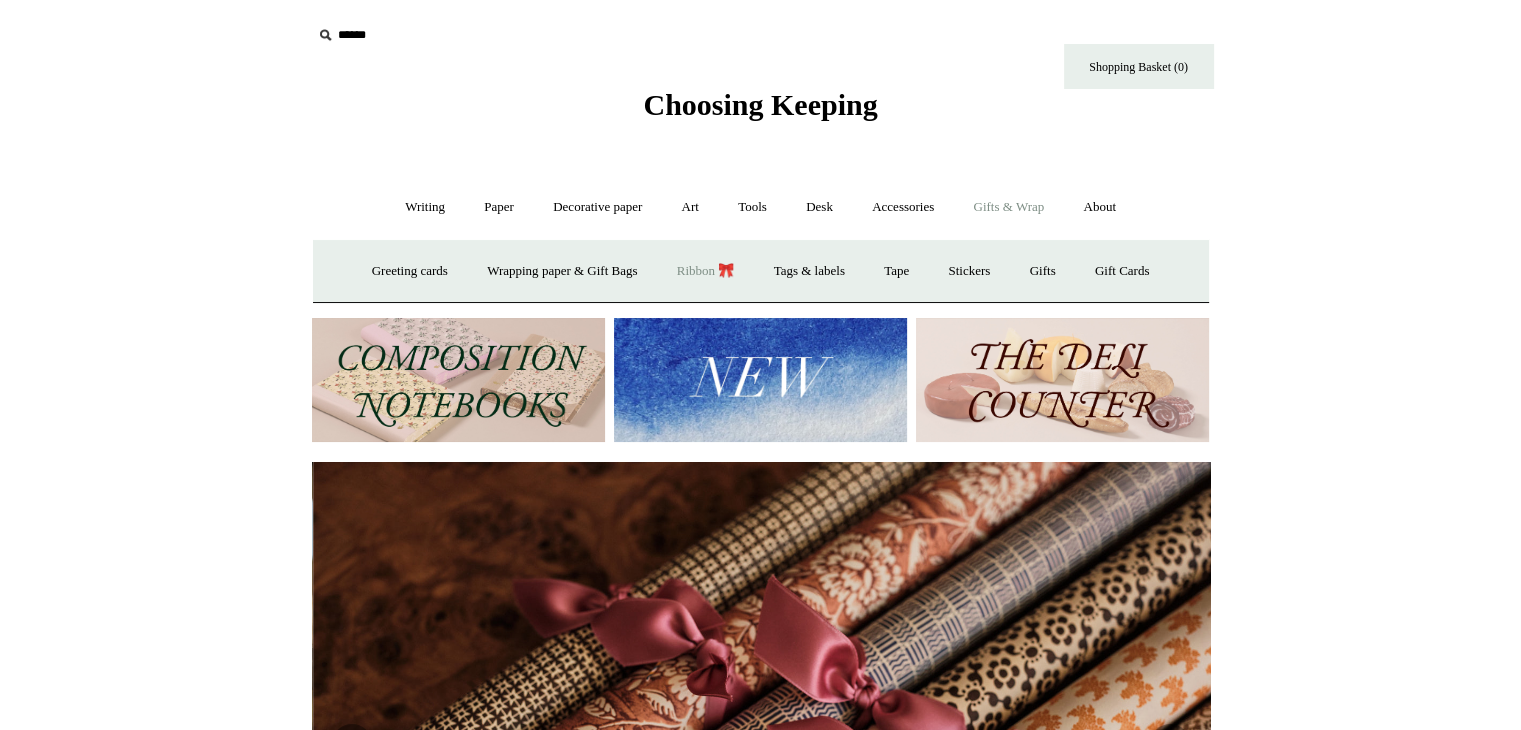 scroll, scrollTop: 0, scrollLeft: 1796, axis: horizontal 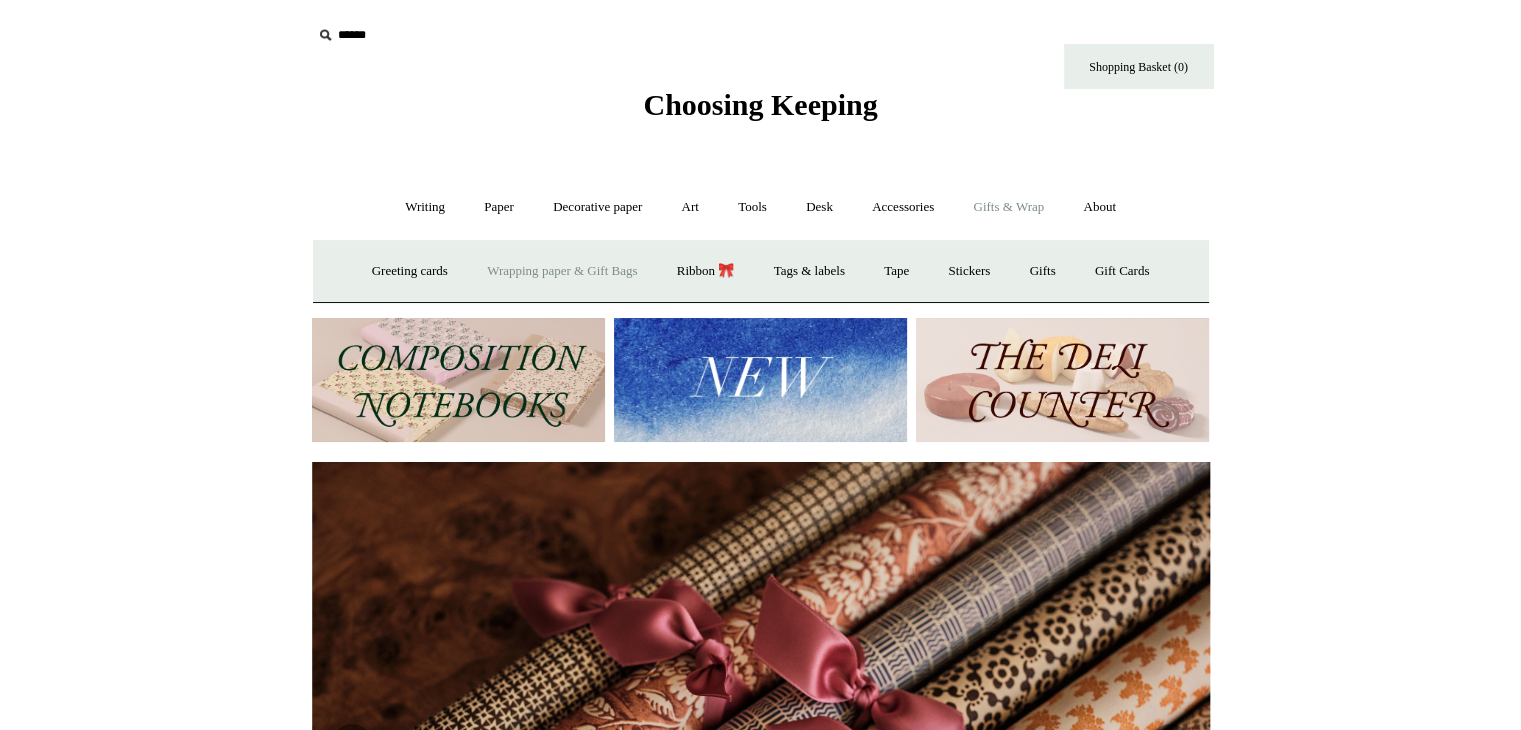 click on "Wrapping paper & Gift Bags" at bounding box center (562, 271) 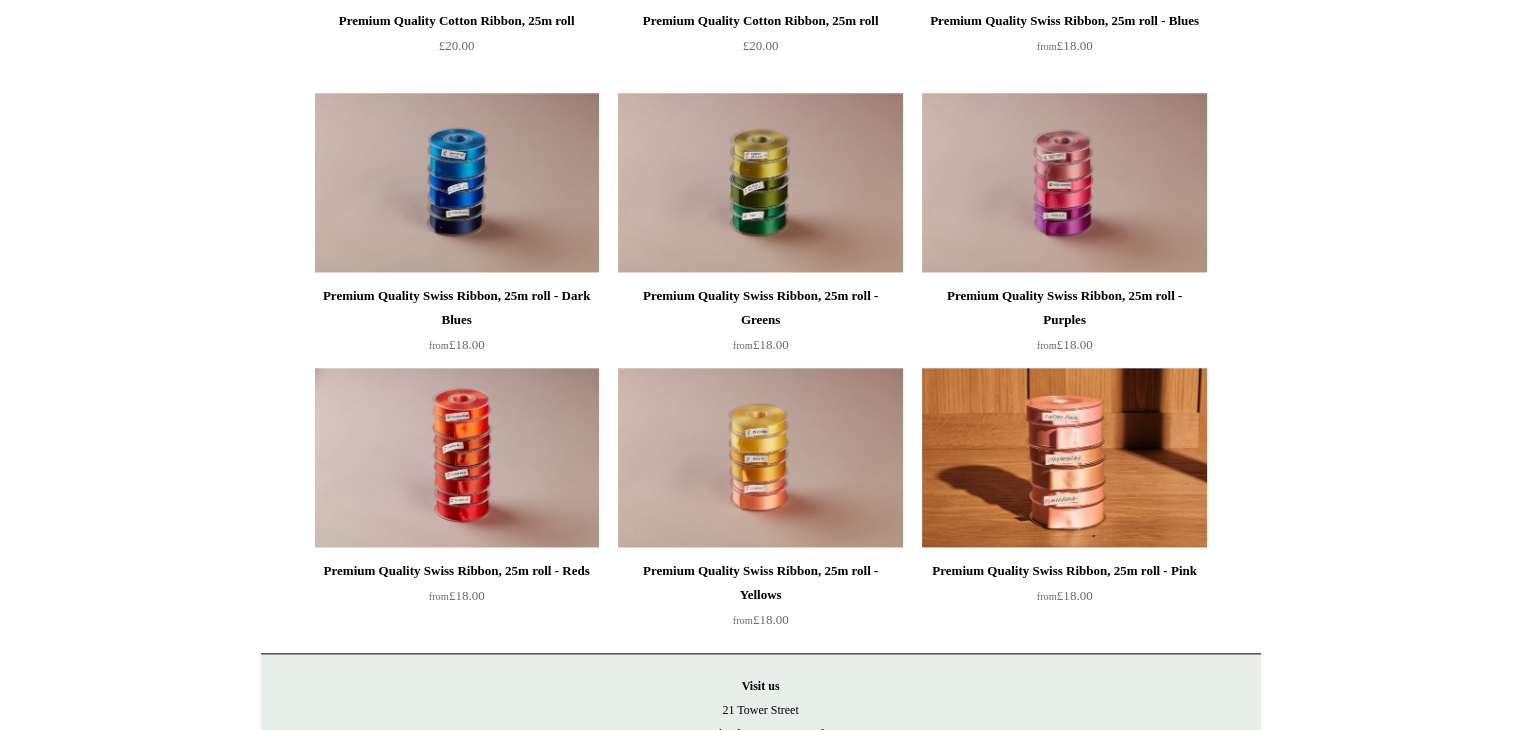 scroll, scrollTop: 2200, scrollLeft: 0, axis: vertical 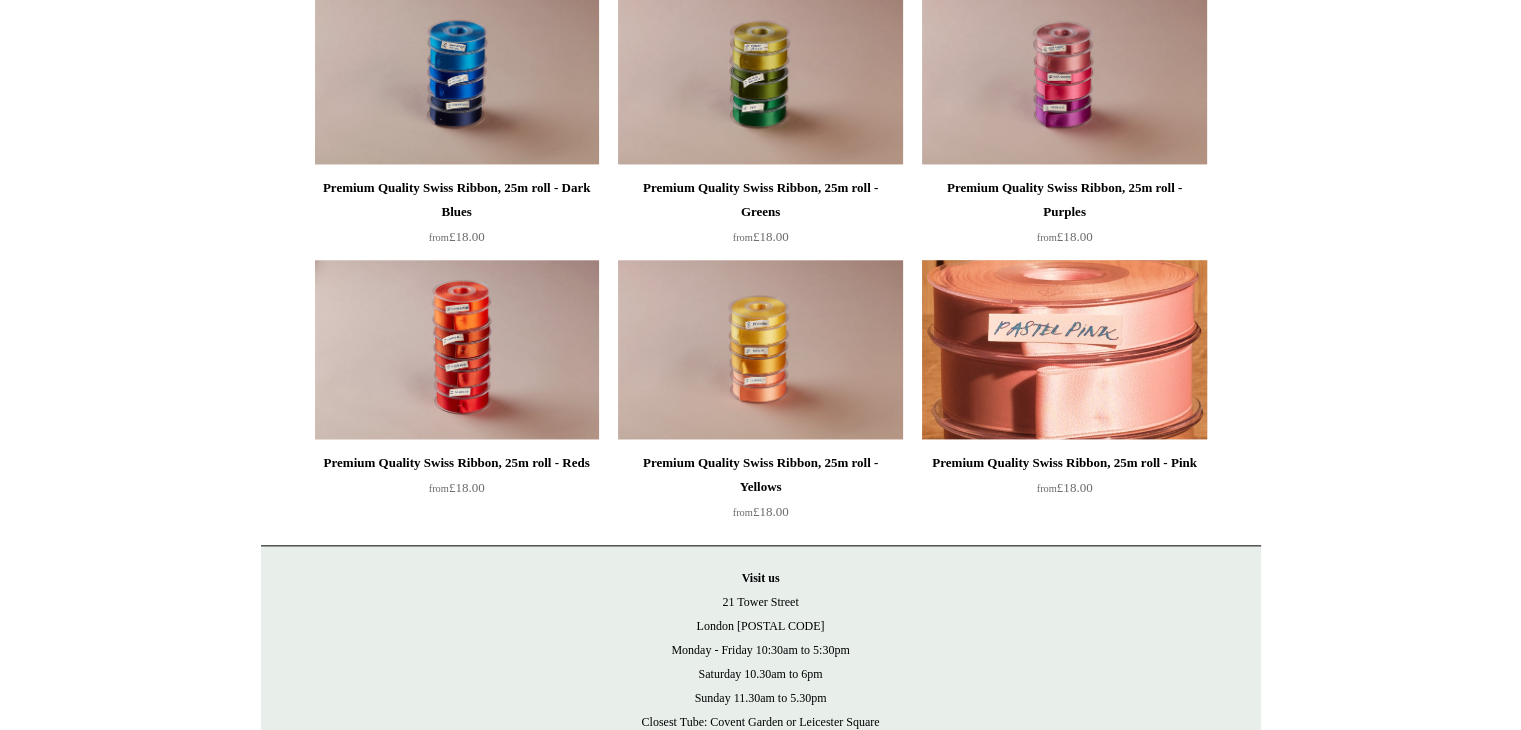 click at bounding box center [1064, 350] 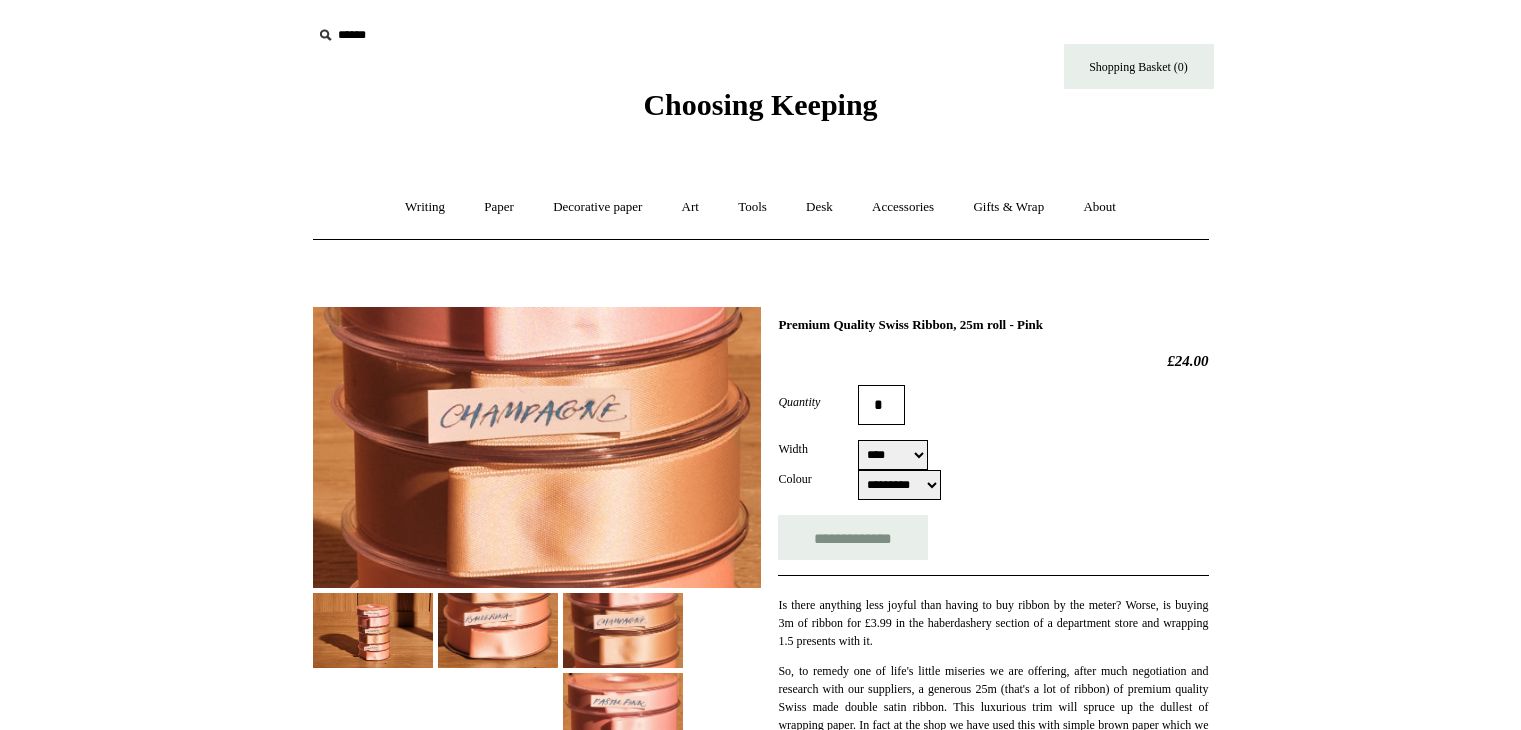 select on "****" 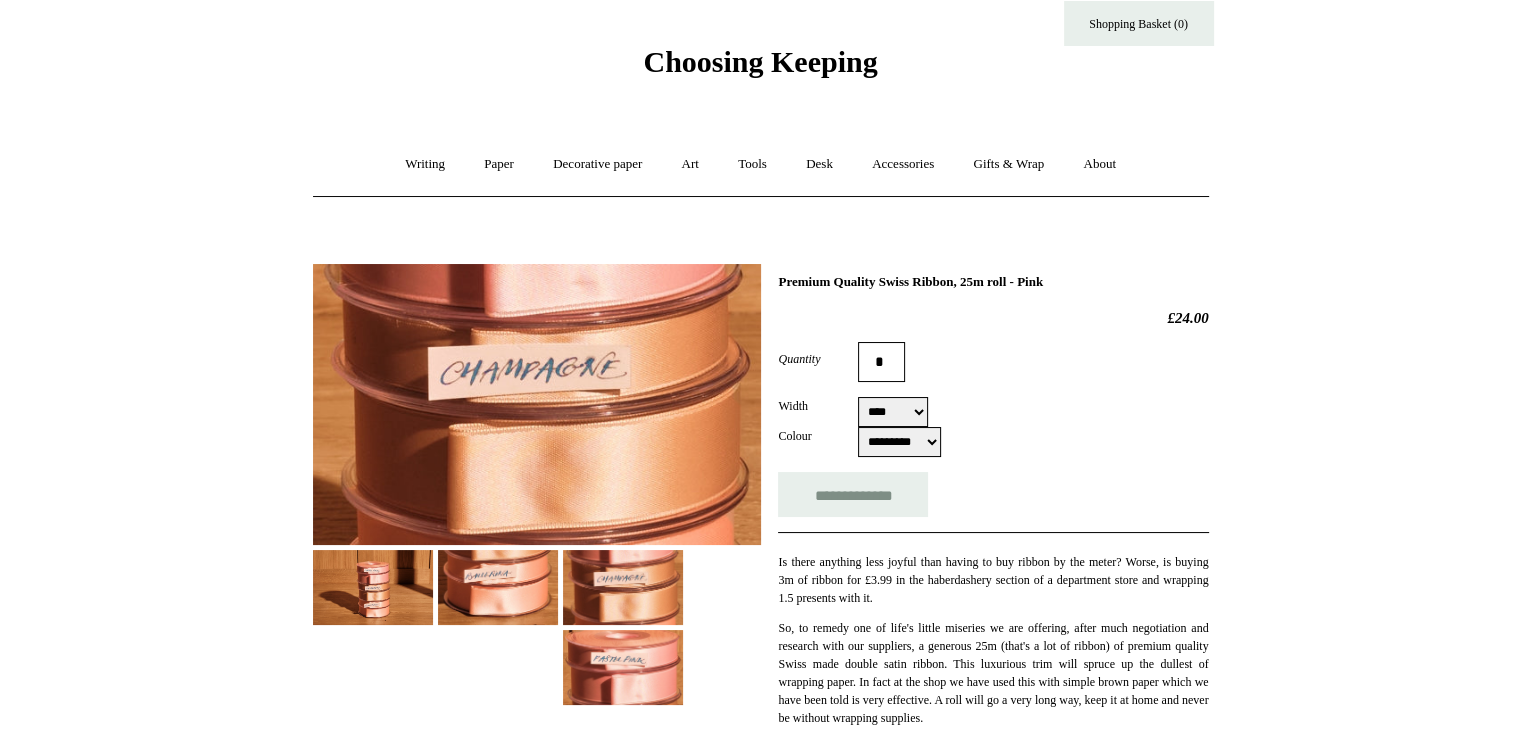 scroll, scrollTop: 0, scrollLeft: 0, axis: both 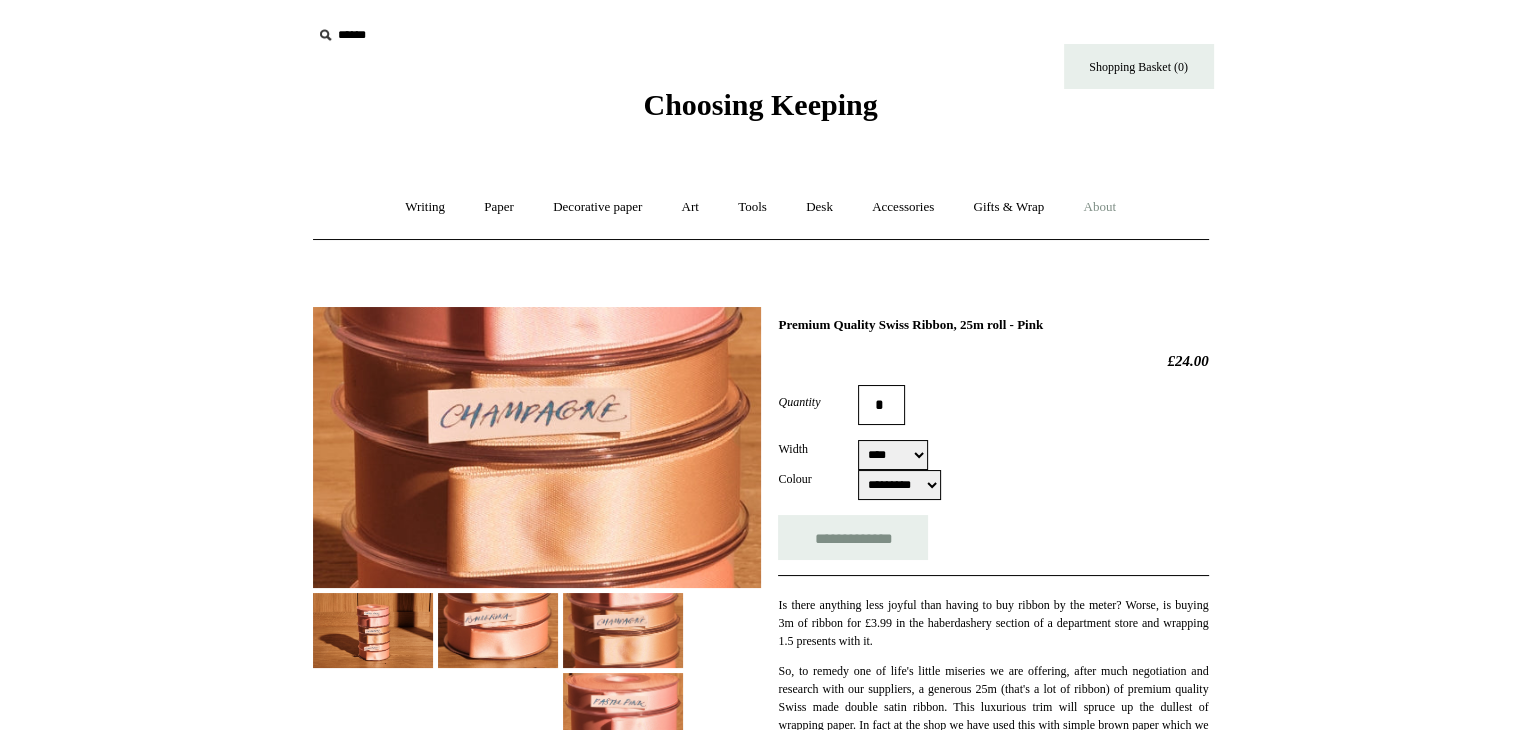 click on "About +" at bounding box center (1099, 207) 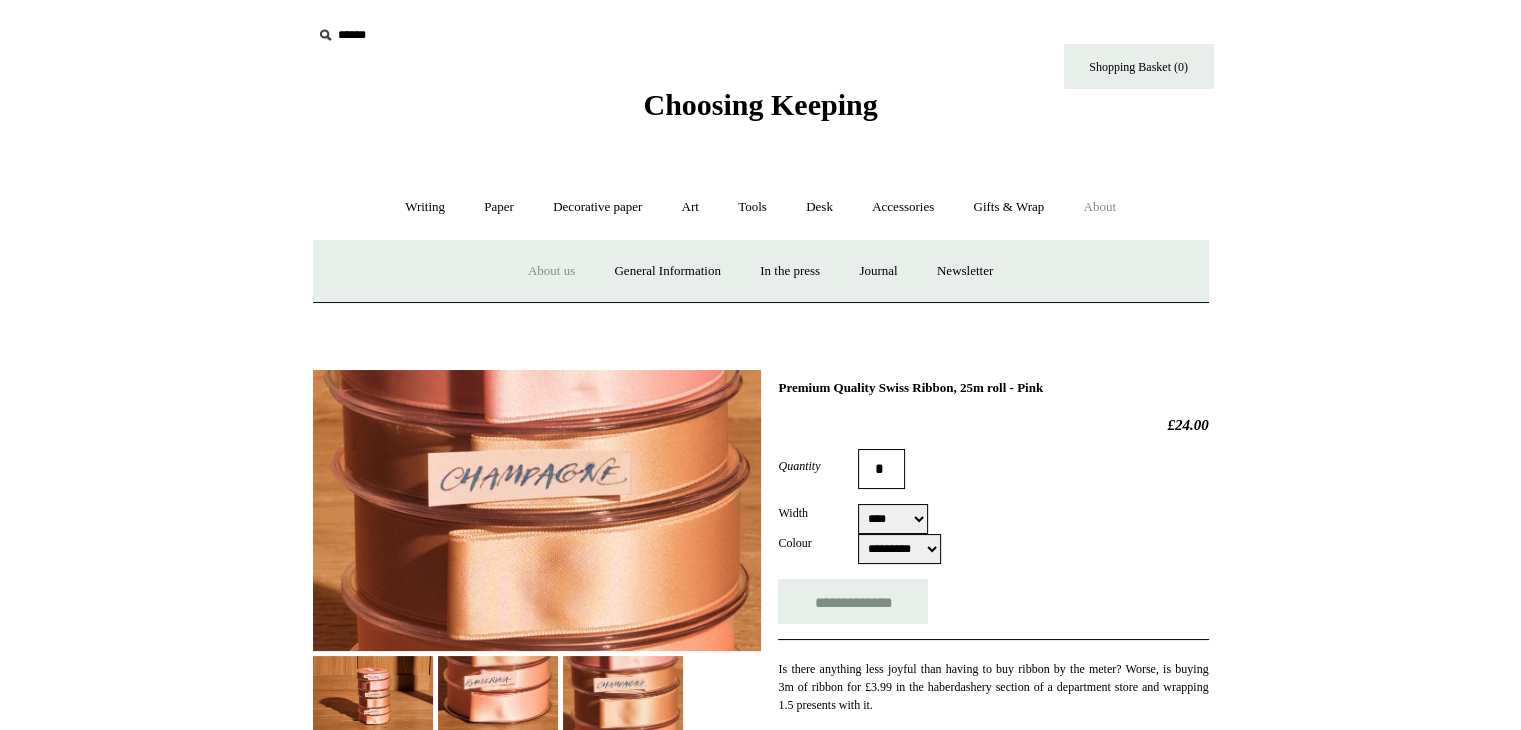 click on "About us" at bounding box center [551, 271] 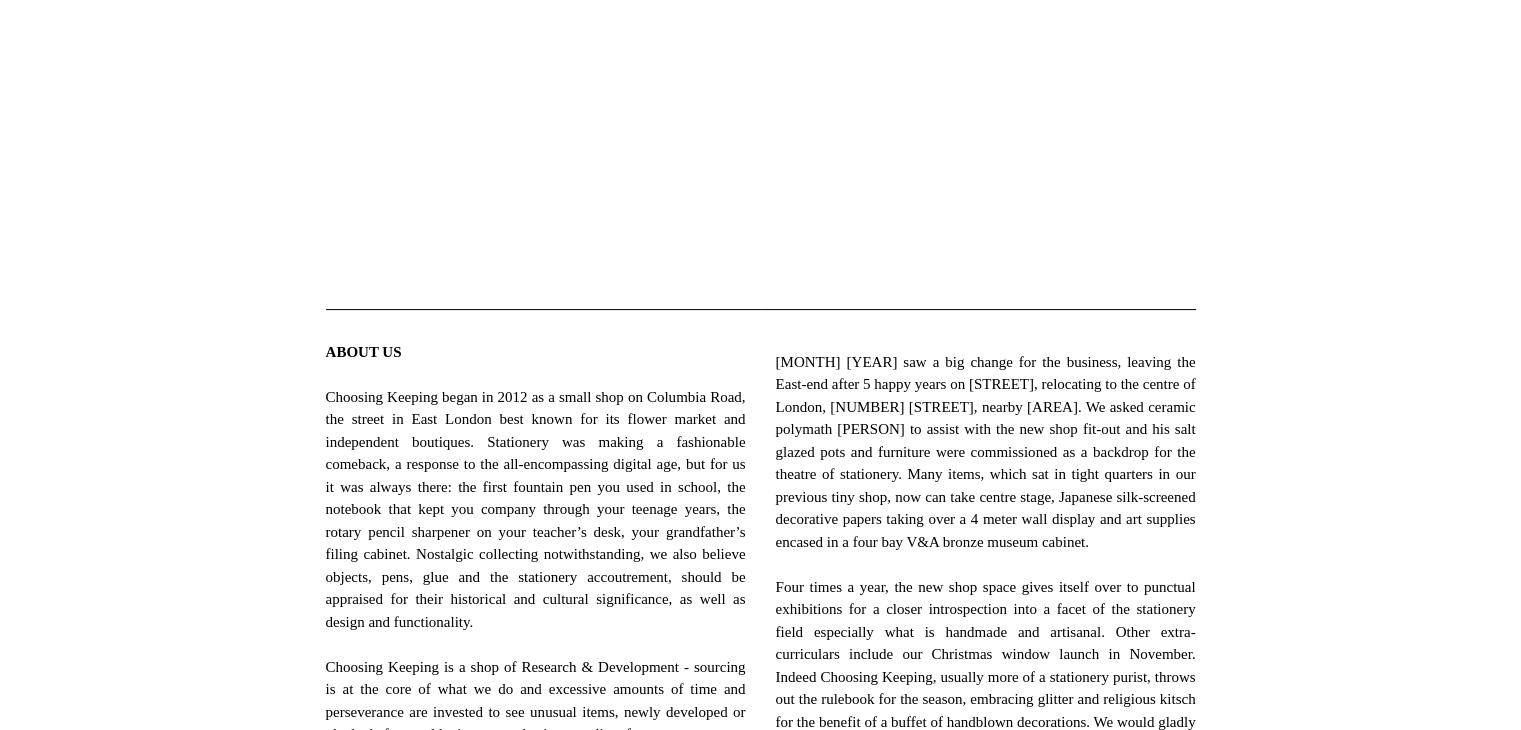 scroll, scrollTop: 0, scrollLeft: 0, axis: both 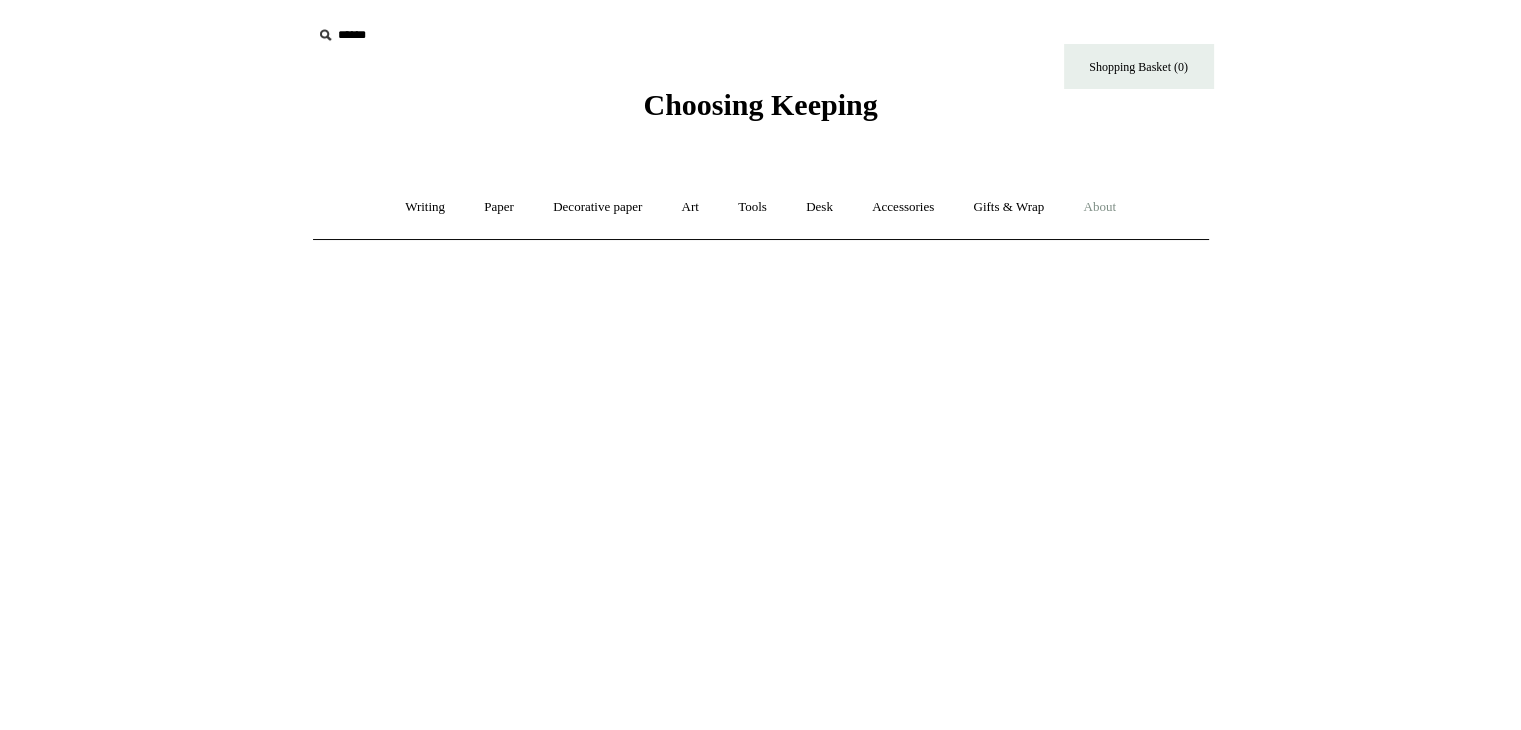 click on "About +" at bounding box center [1099, 207] 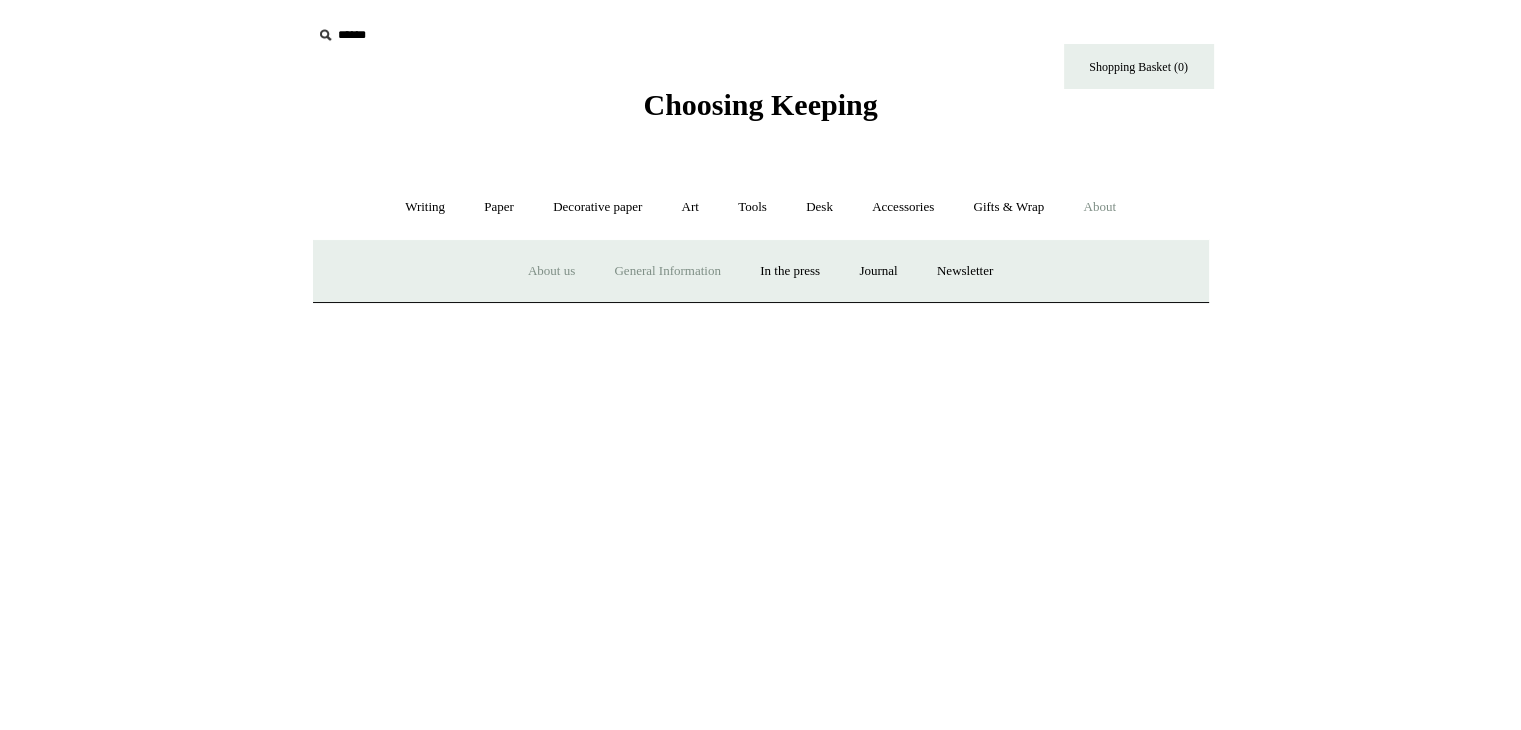 click on "General Information" at bounding box center [667, 271] 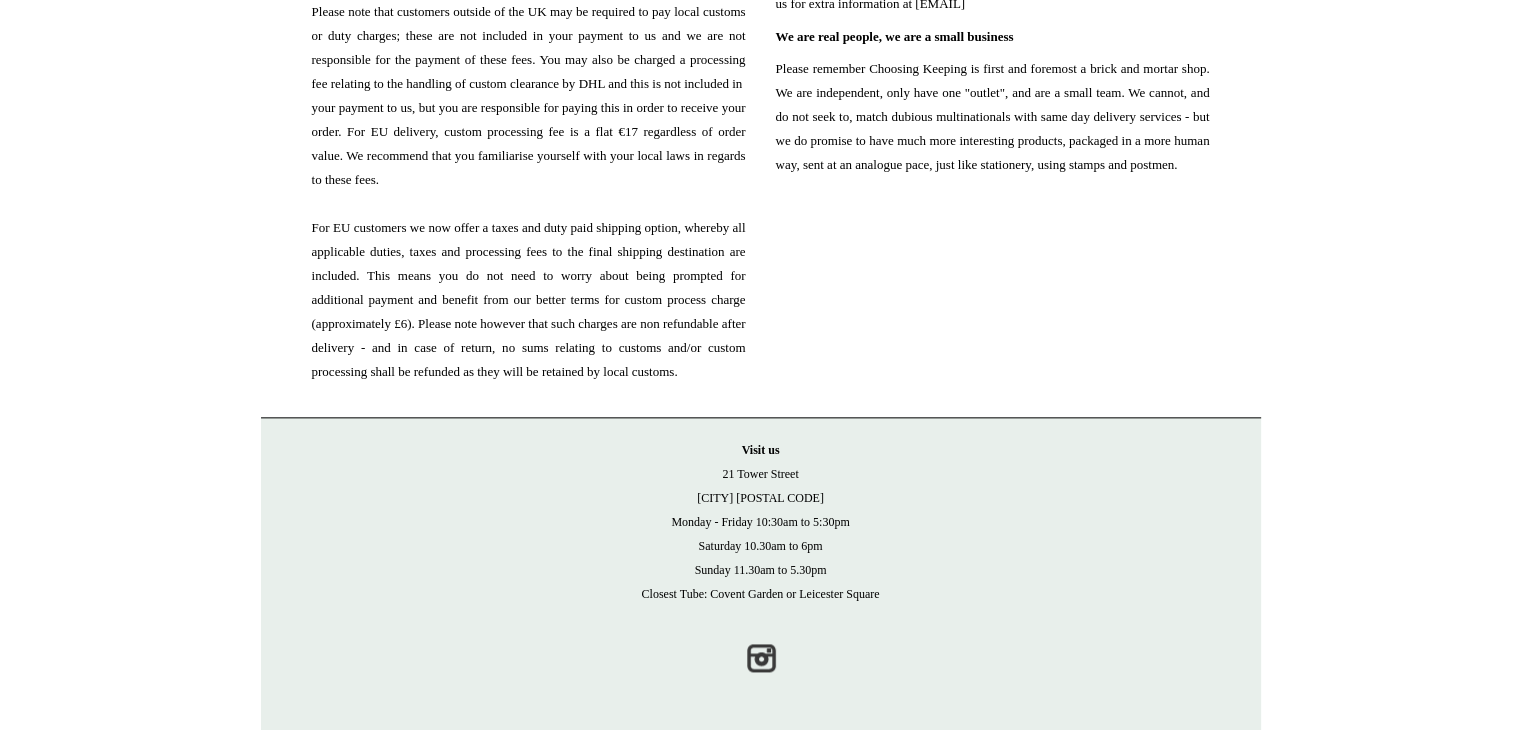 scroll, scrollTop: 2413, scrollLeft: 0, axis: vertical 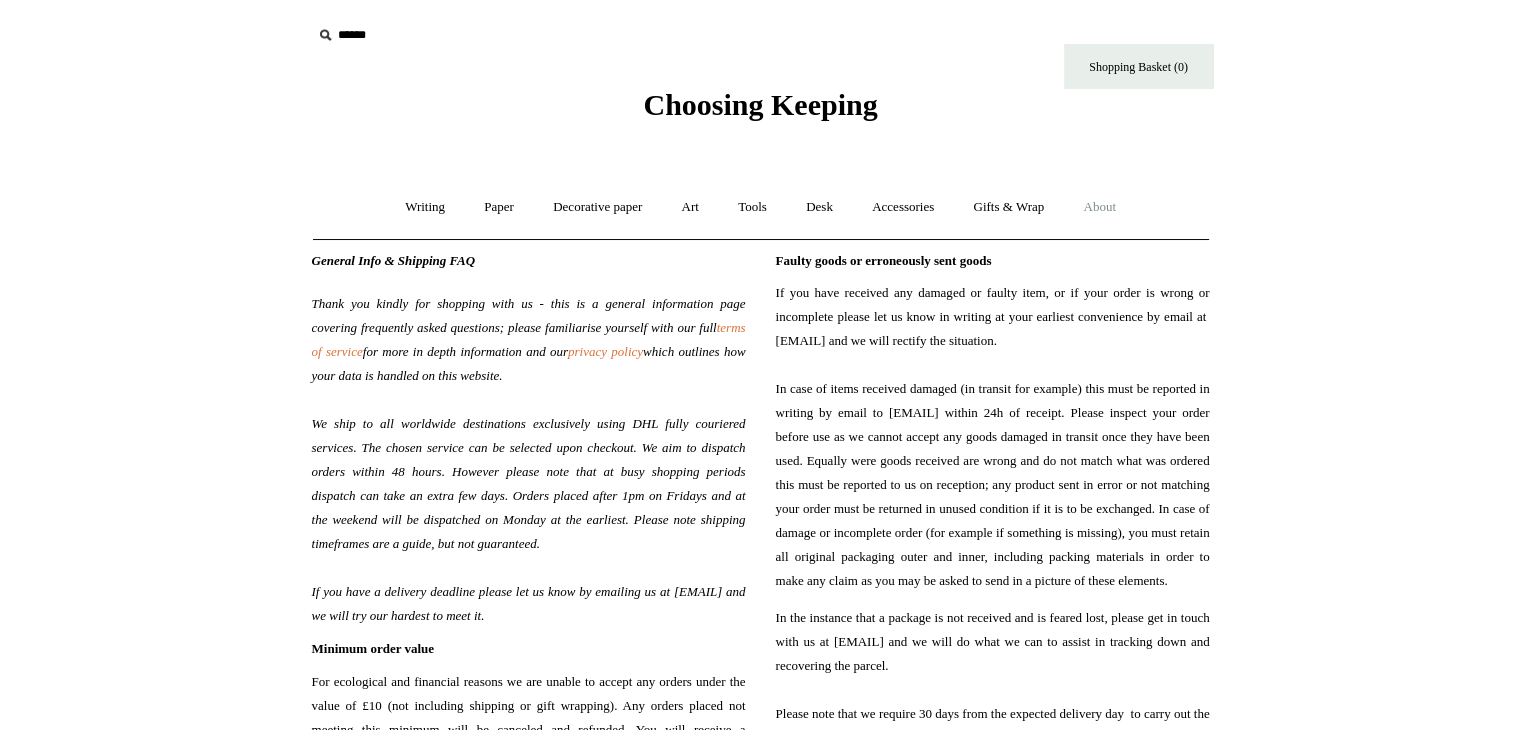 click on "About +" at bounding box center (1099, 207) 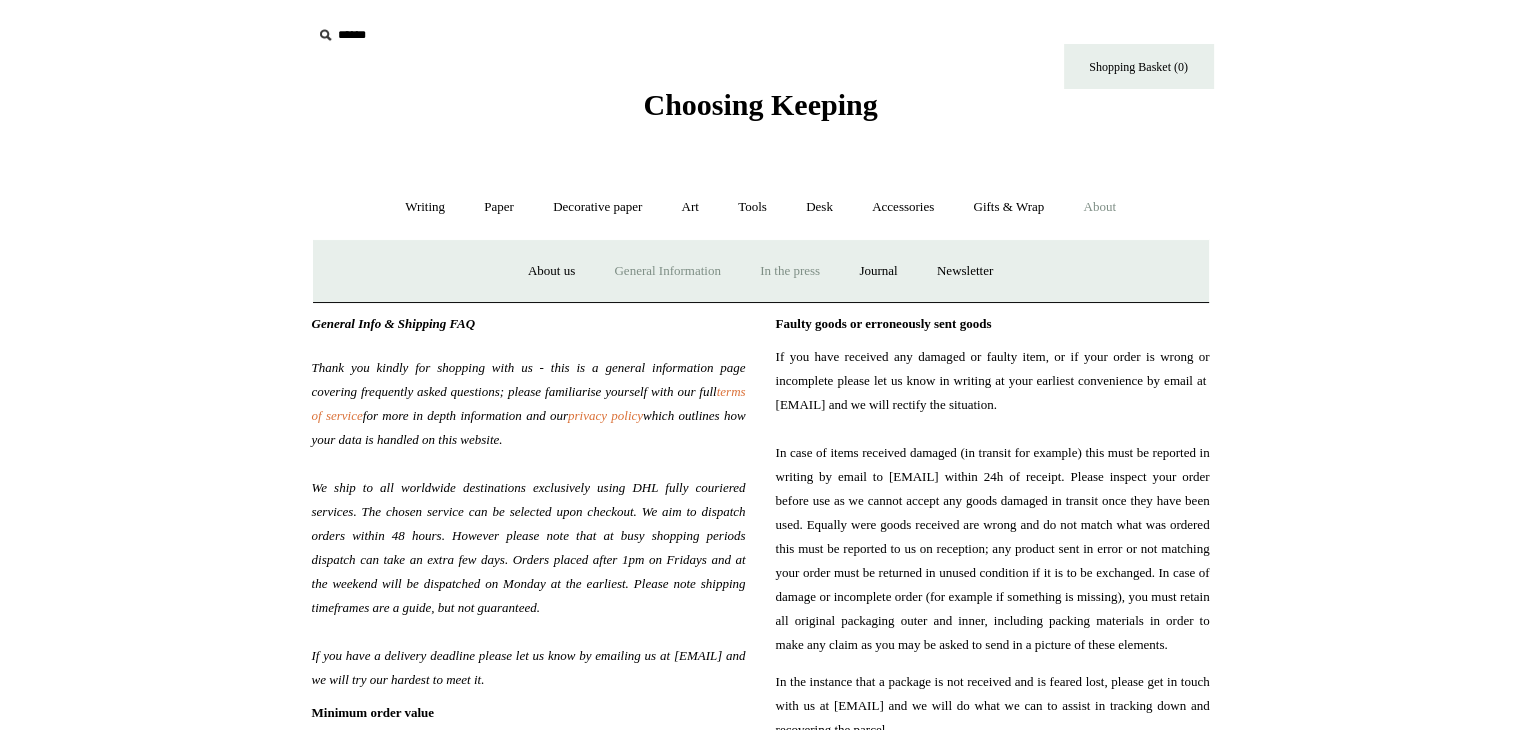 click on "In the press" at bounding box center [790, 271] 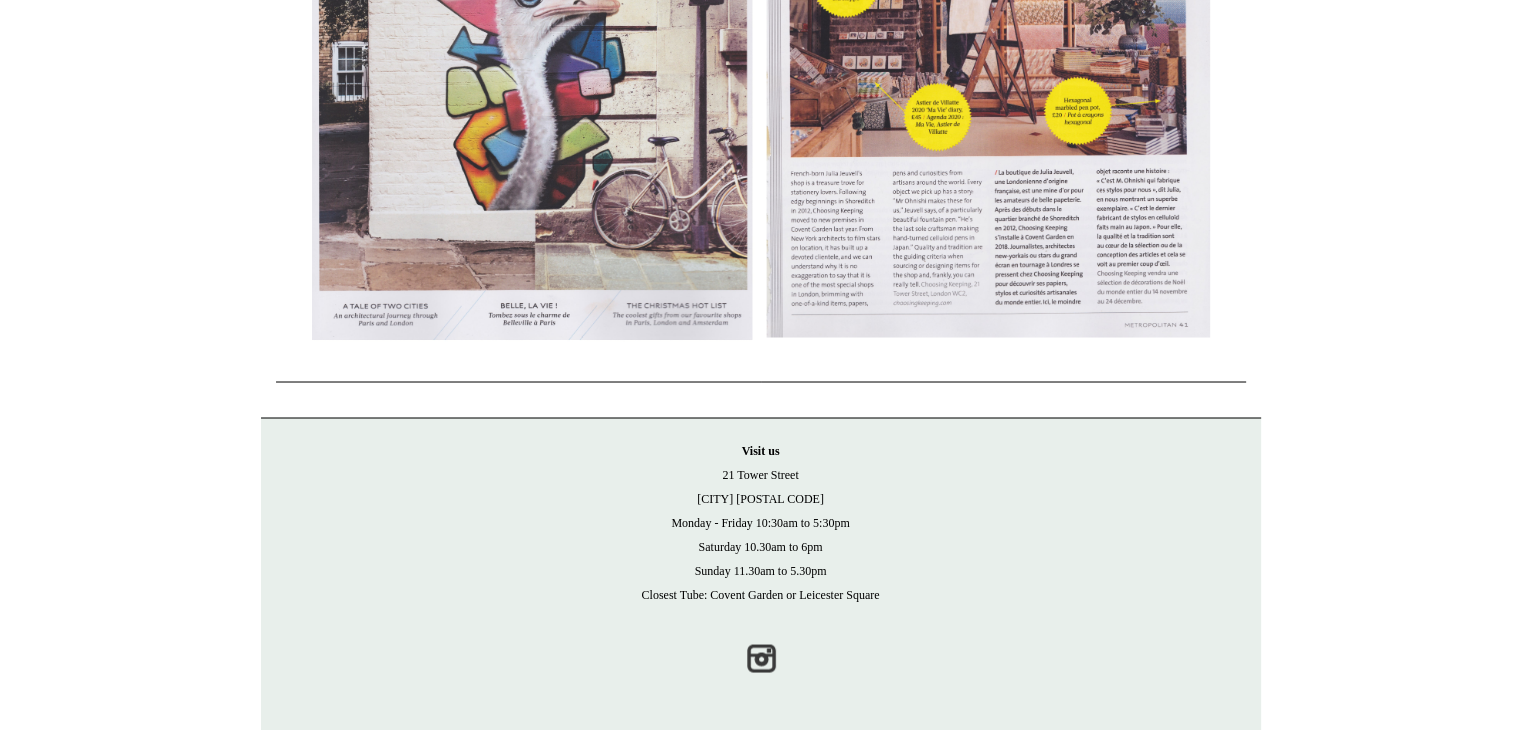 scroll, scrollTop: 9000, scrollLeft: 0, axis: vertical 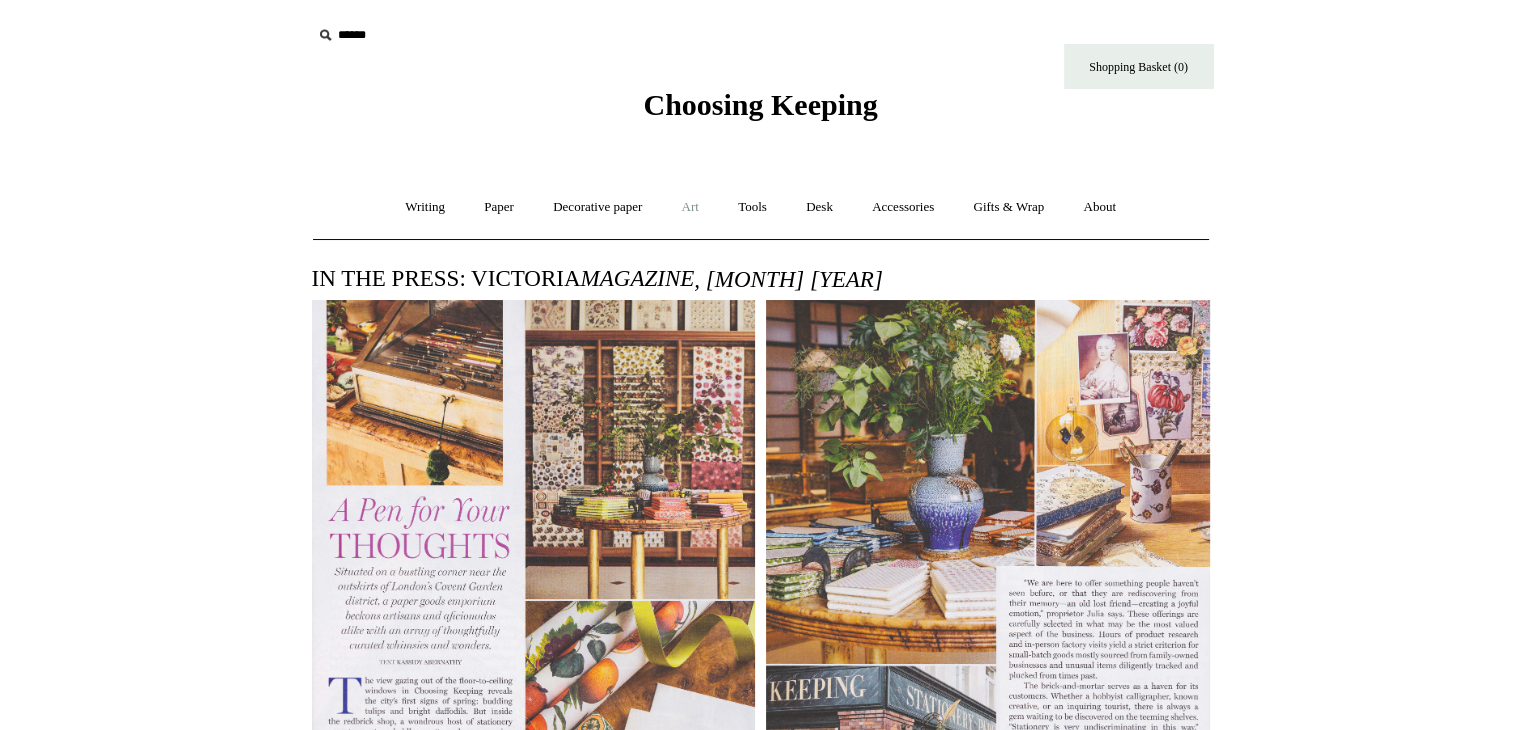 click on "Art +" at bounding box center (690, 207) 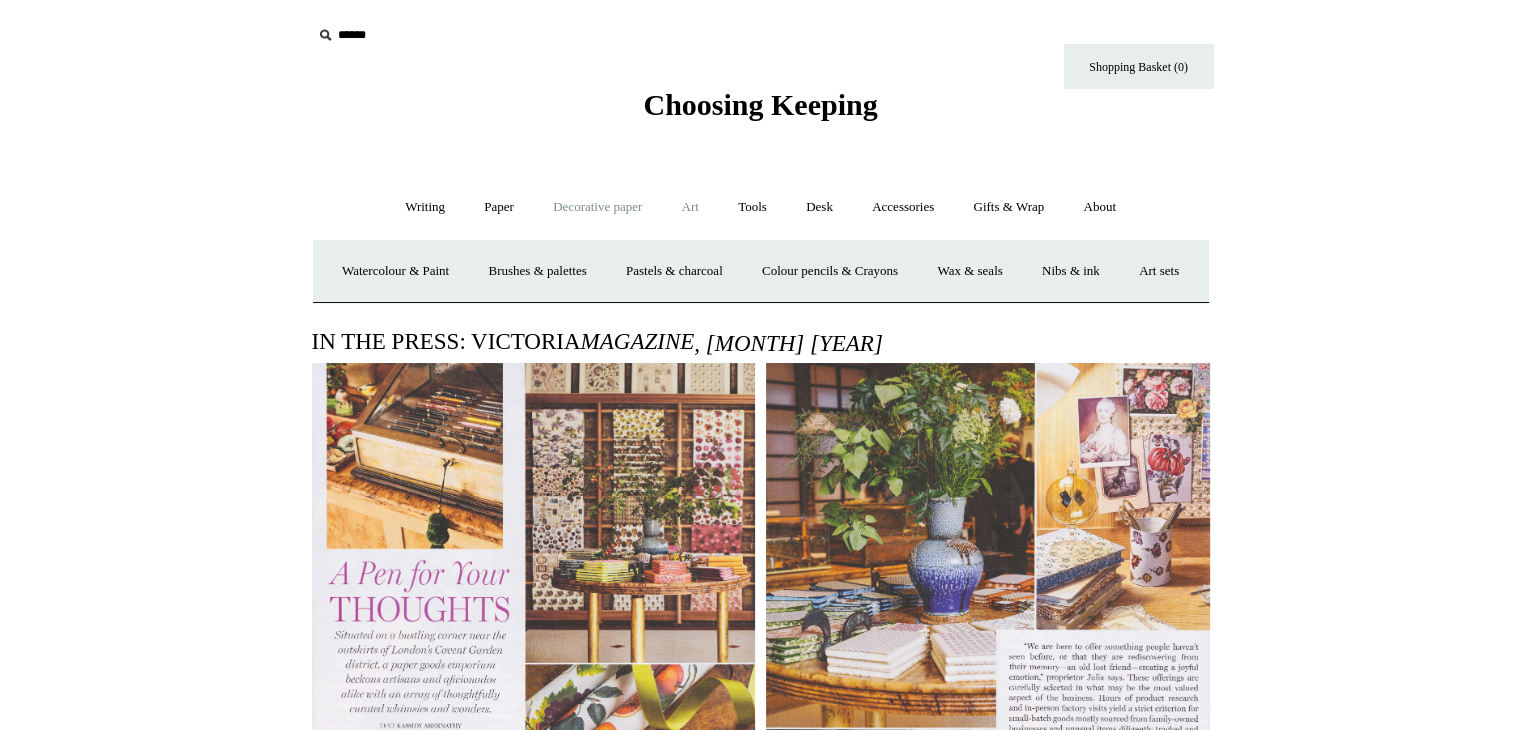 click on "Decorative paper +" at bounding box center (597, 207) 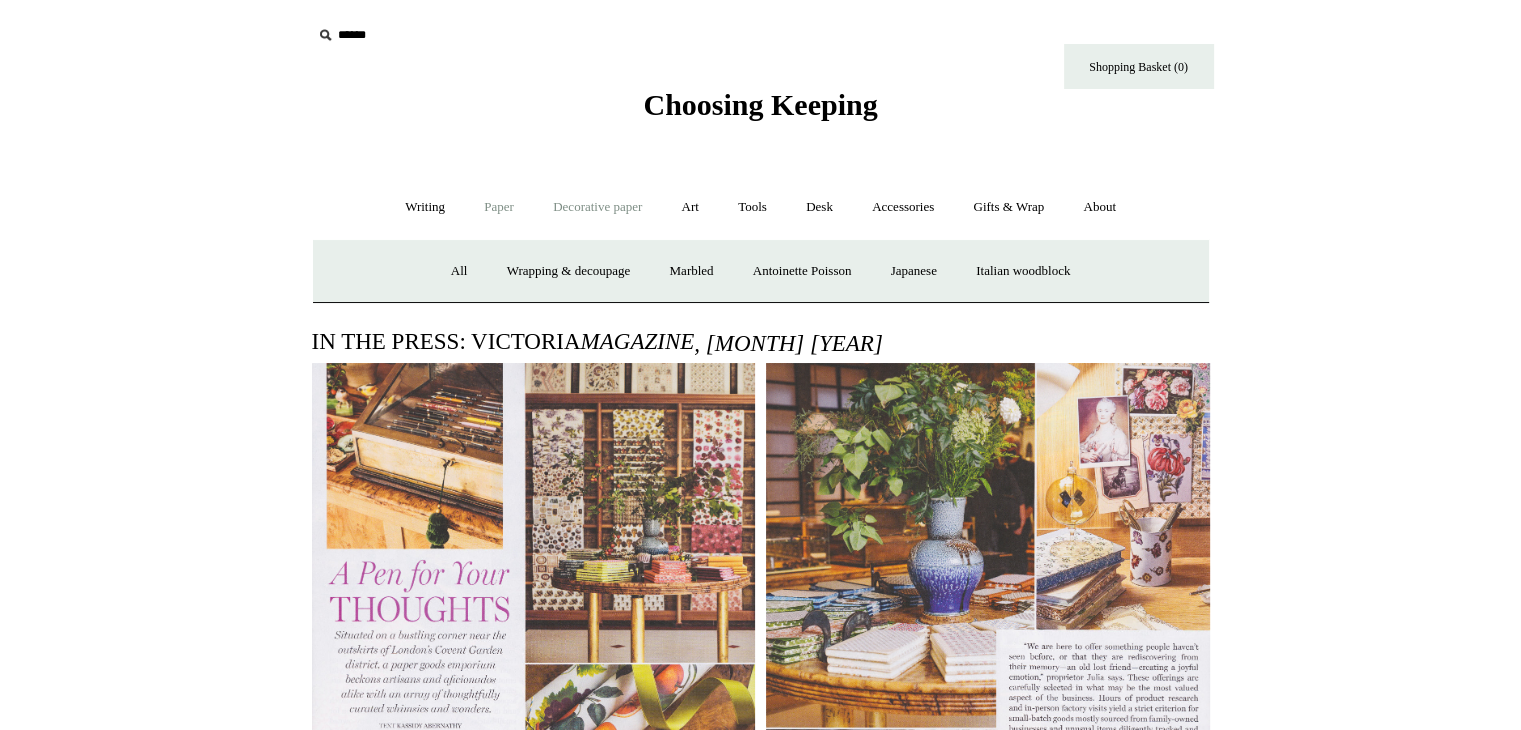 click on "Paper +" at bounding box center [499, 207] 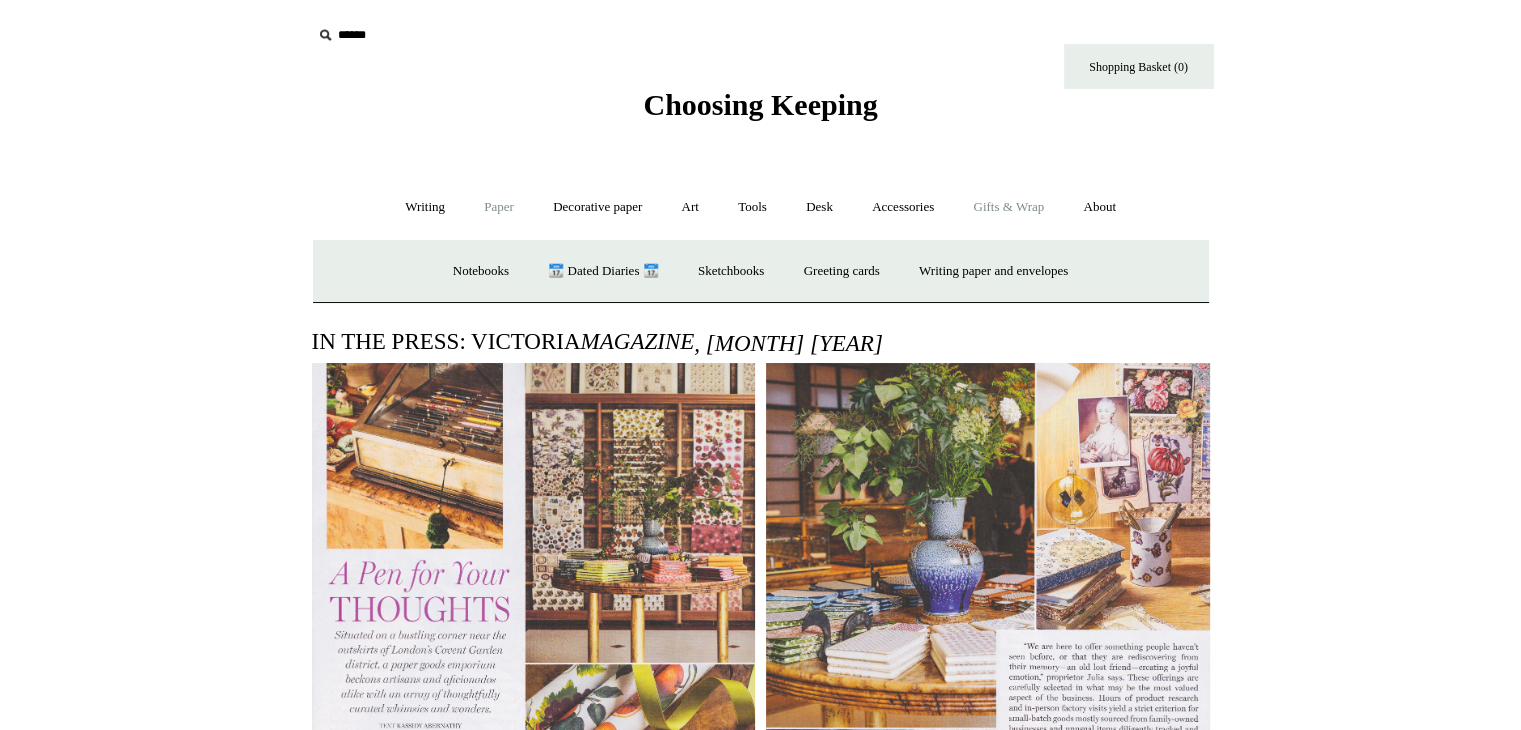 click on "Gifts & Wrap +" at bounding box center (1008, 207) 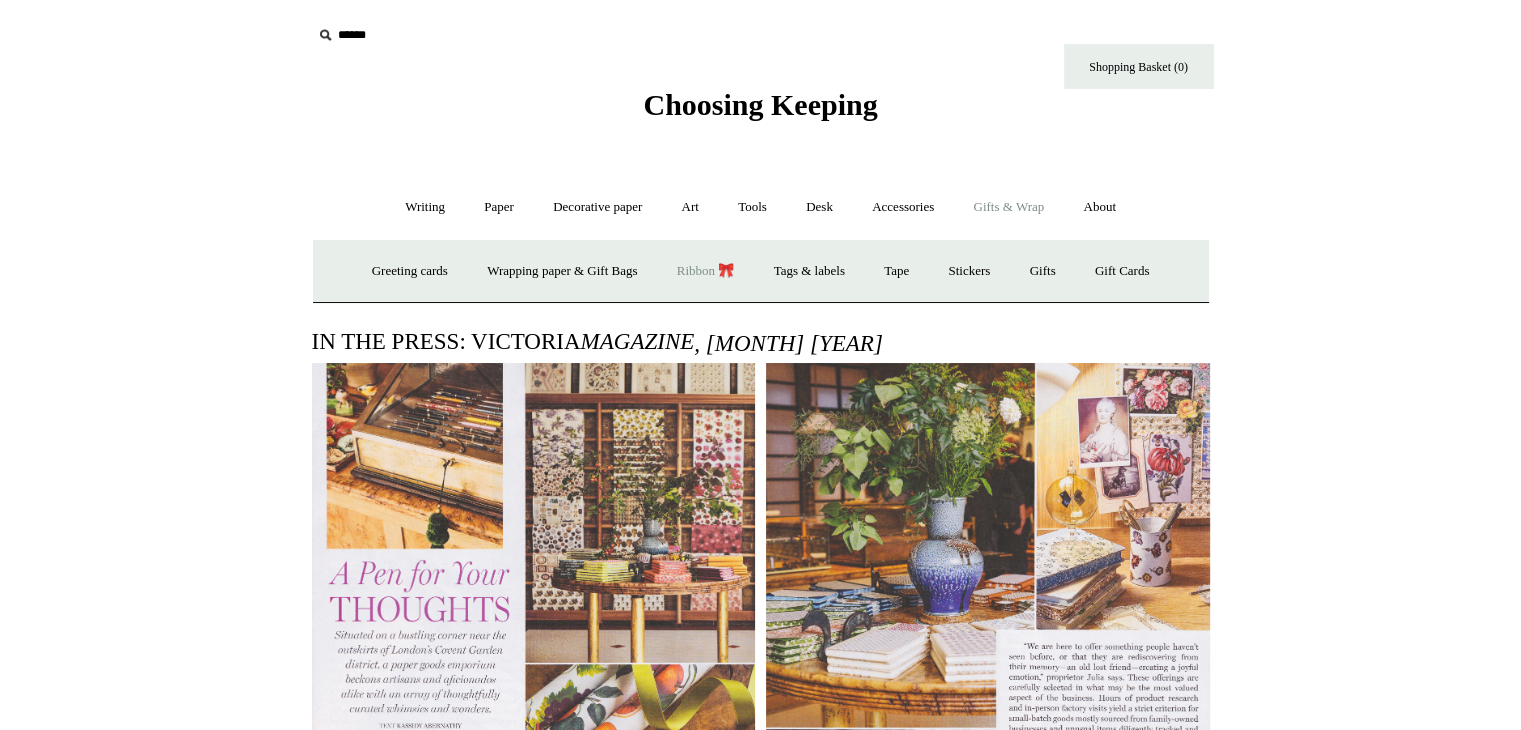 click on "Ribbon 🎀" at bounding box center (706, 271) 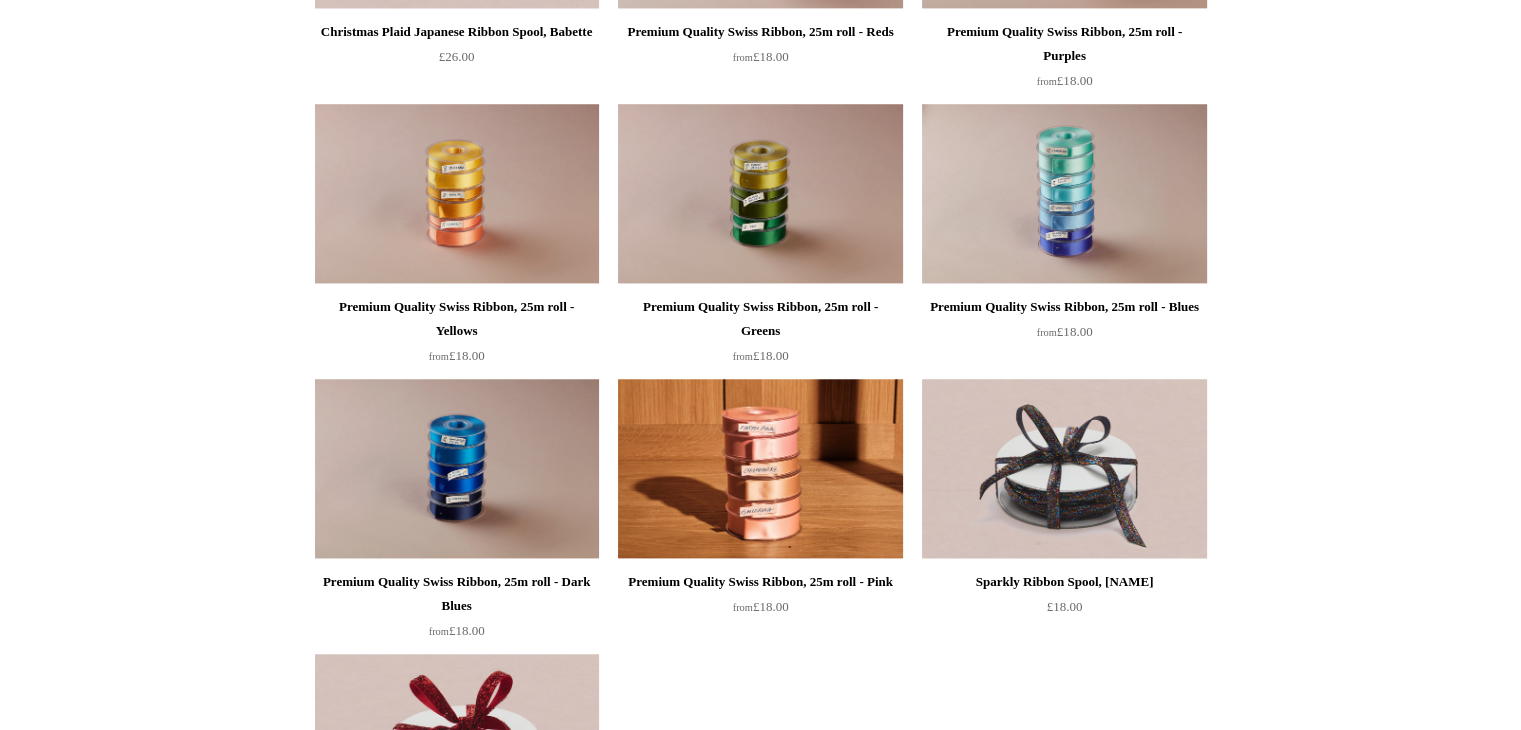 scroll, scrollTop: 1827, scrollLeft: 0, axis: vertical 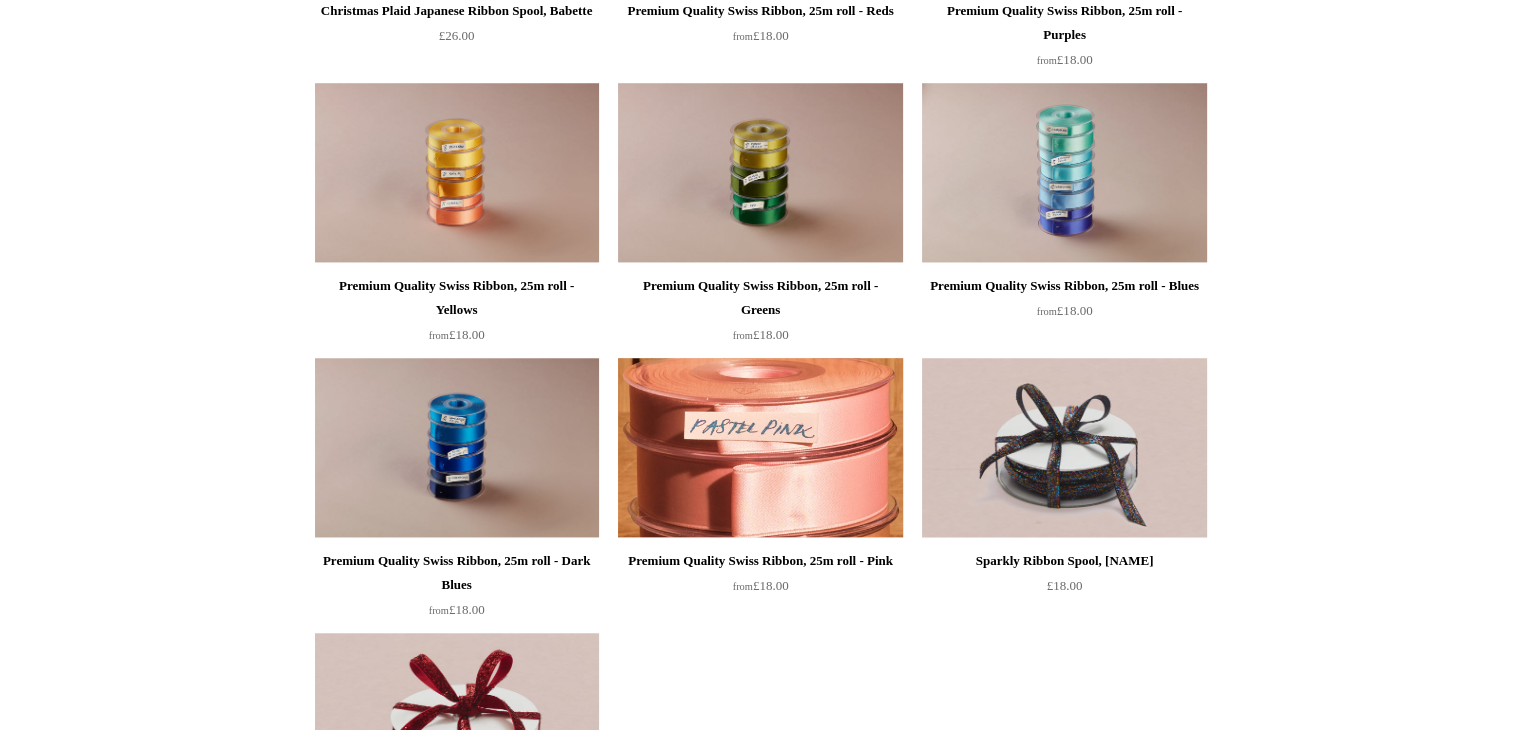 click at bounding box center (760, 448) 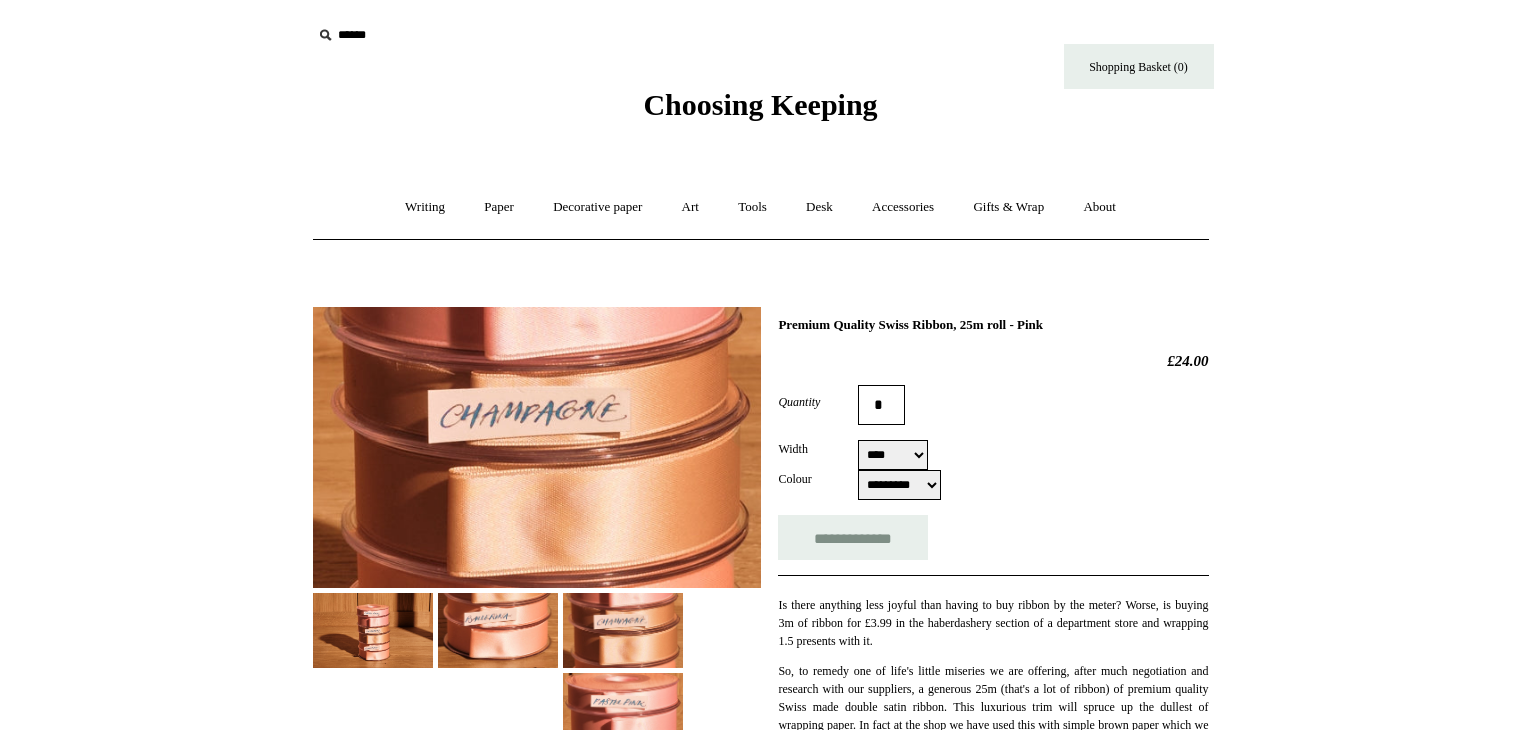 select on "****" 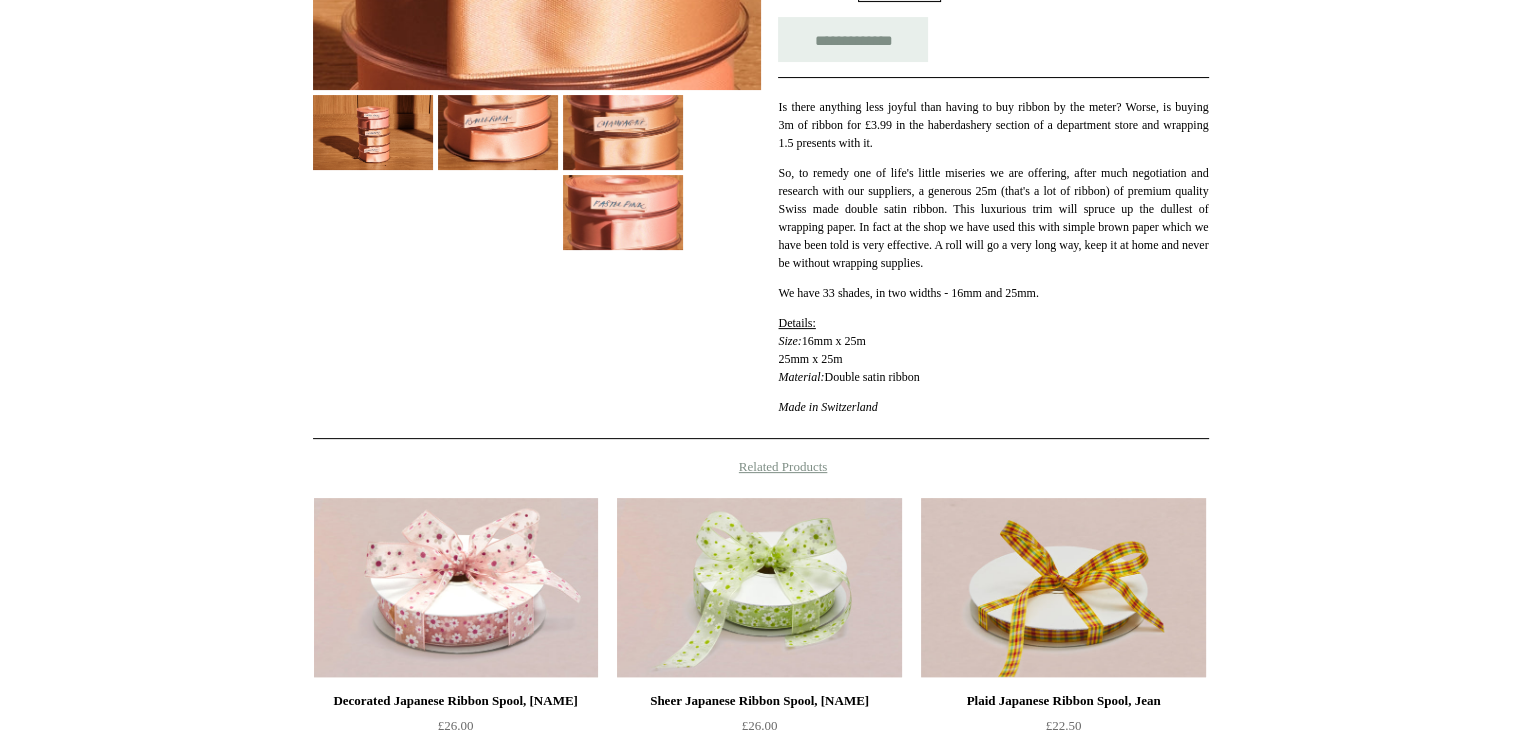 scroll, scrollTop: 500, scrollLeft: 0, axis: vertical 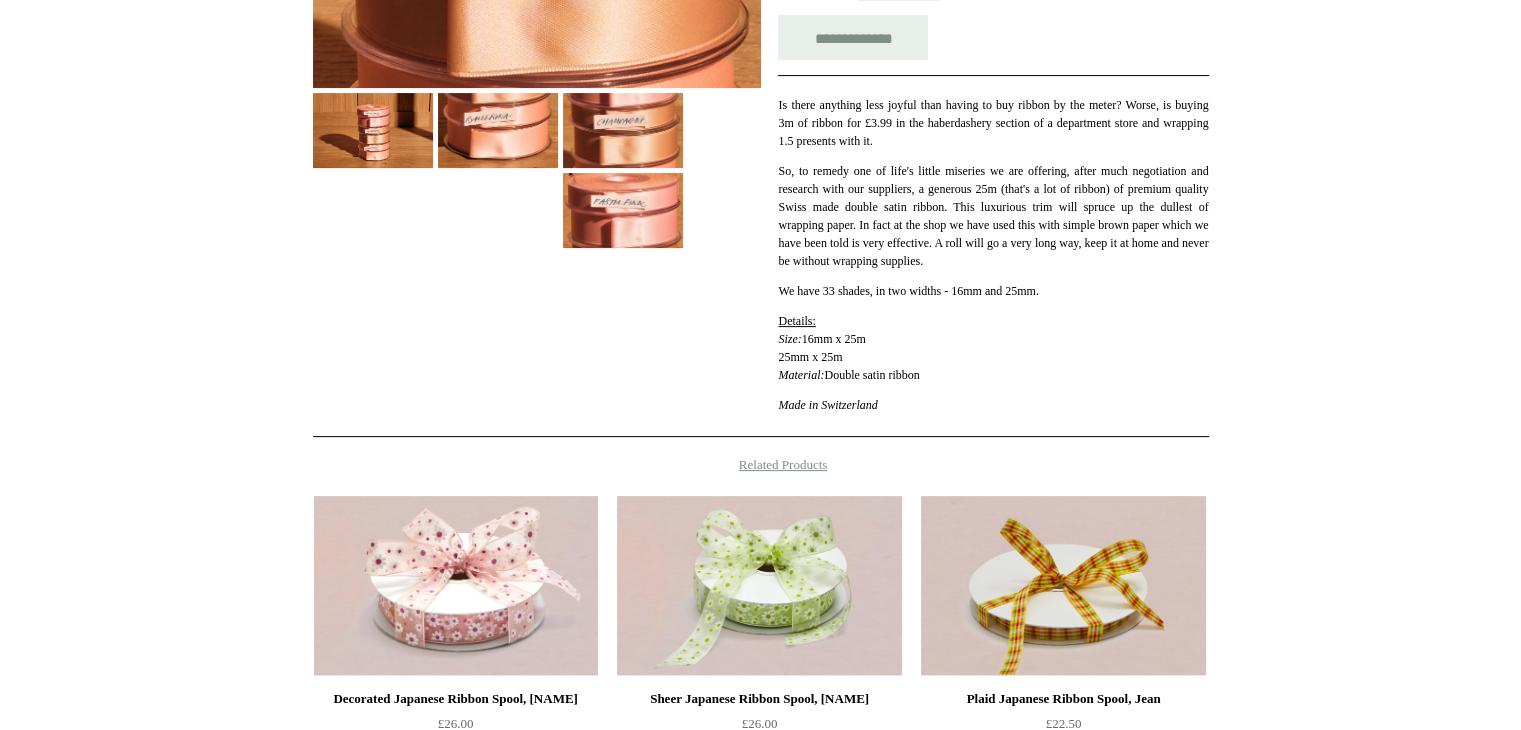 click at bounding box center [498, 130] 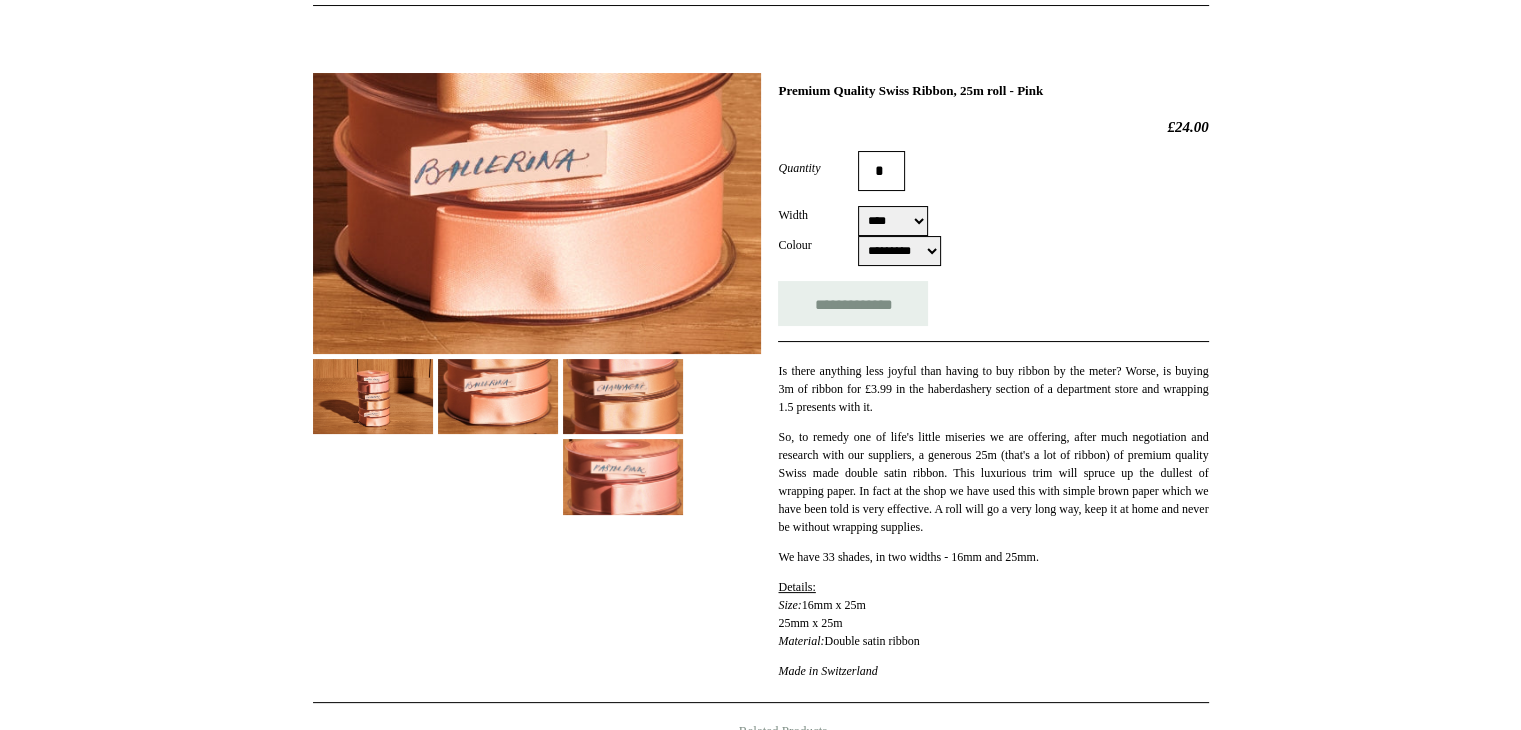 scroll, scrollTop: 200, scrollLeft: 0, axis: vertical 